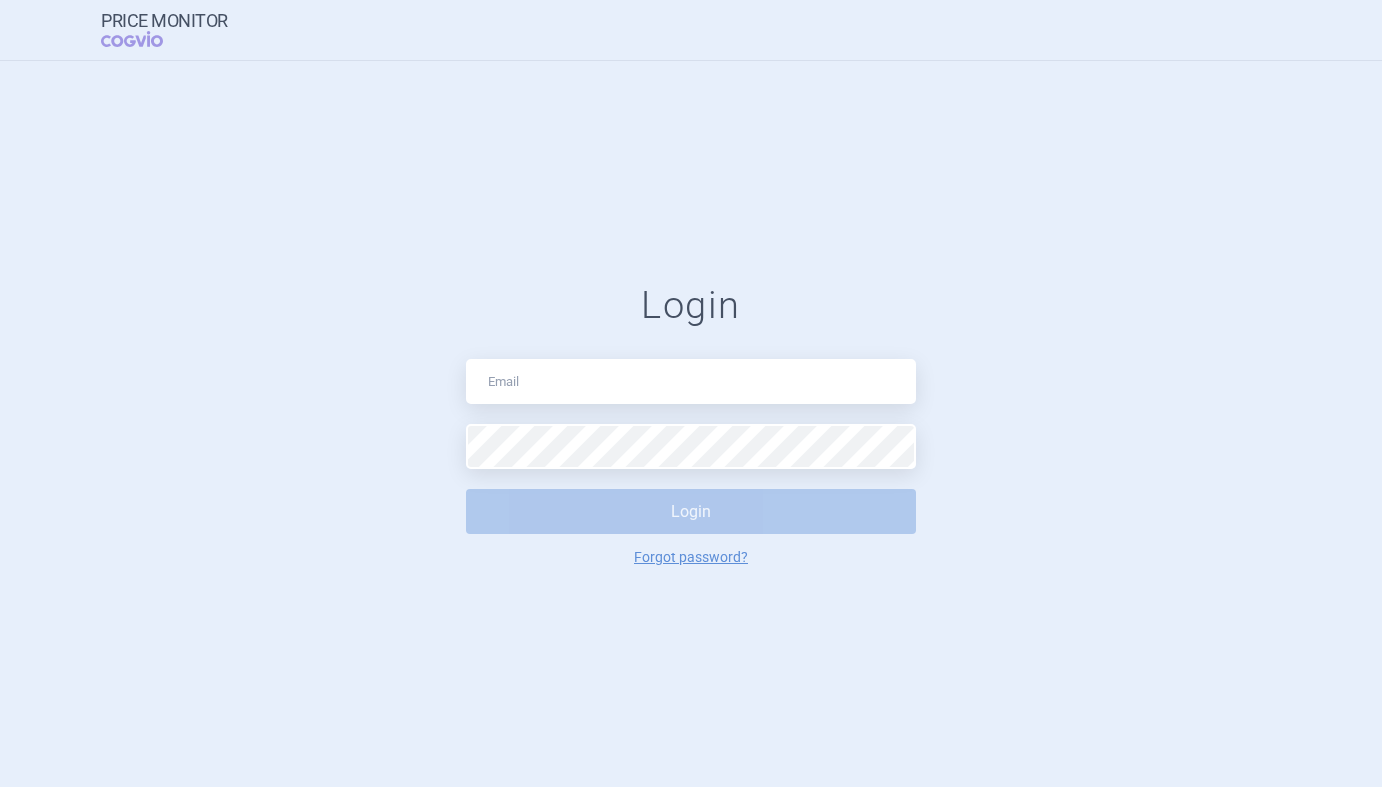 scroll, scrollTop: 0, scrollLeft: 0, axis: both 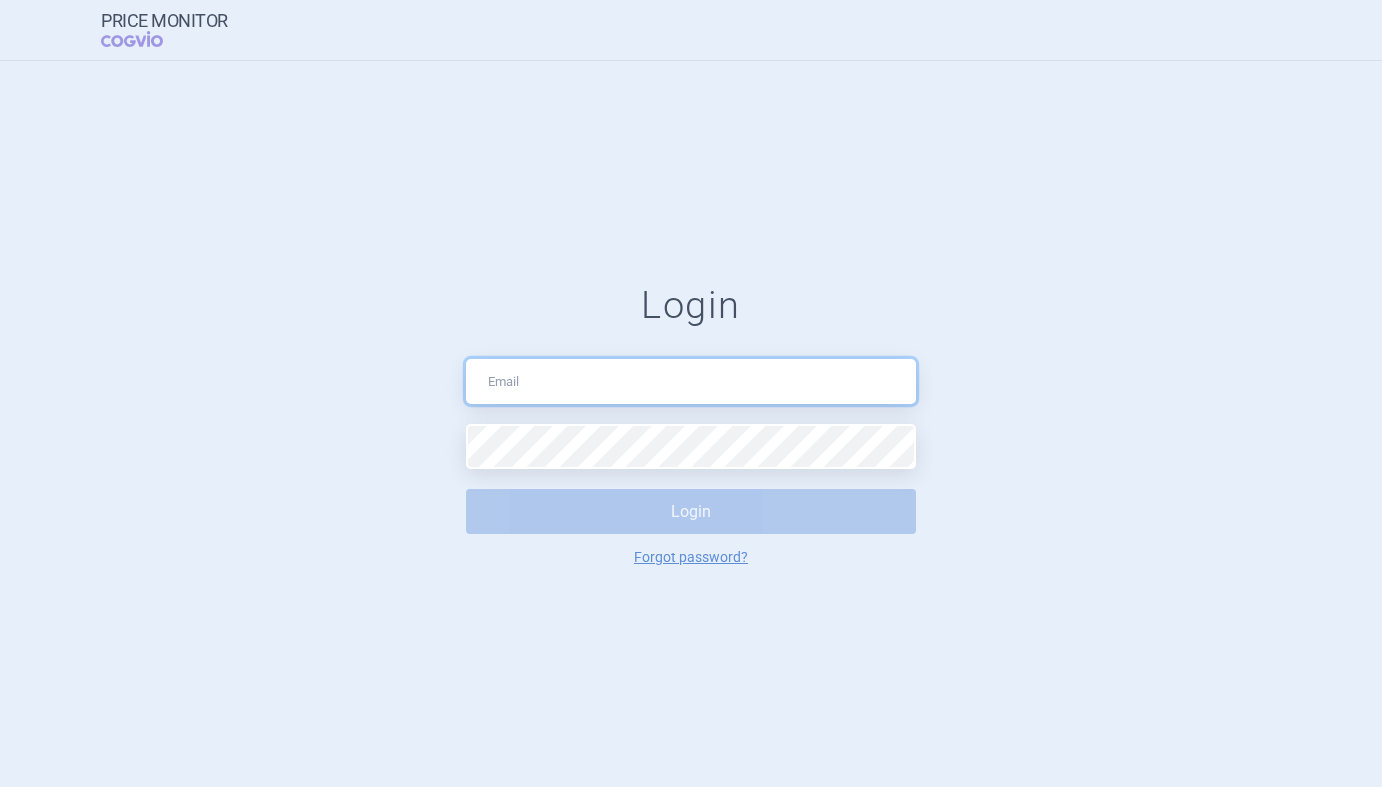type on "[PERSON_NAME][EMAIL_ADDRESS][DOMAIN_NAME]" 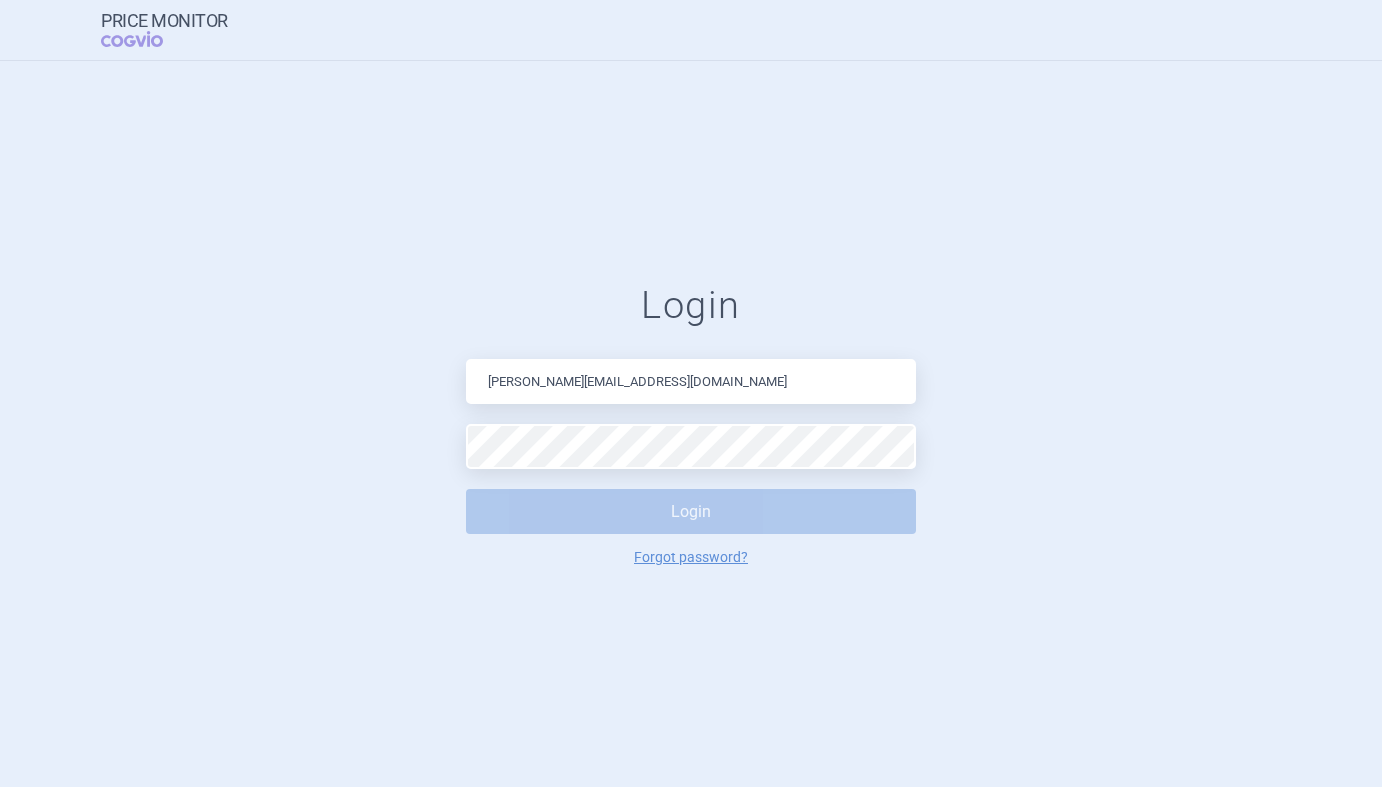 drag, startPoint x: 332, startPoint y: 457, endPoint x: 364, endPoint y: 455, distance: 32.06244 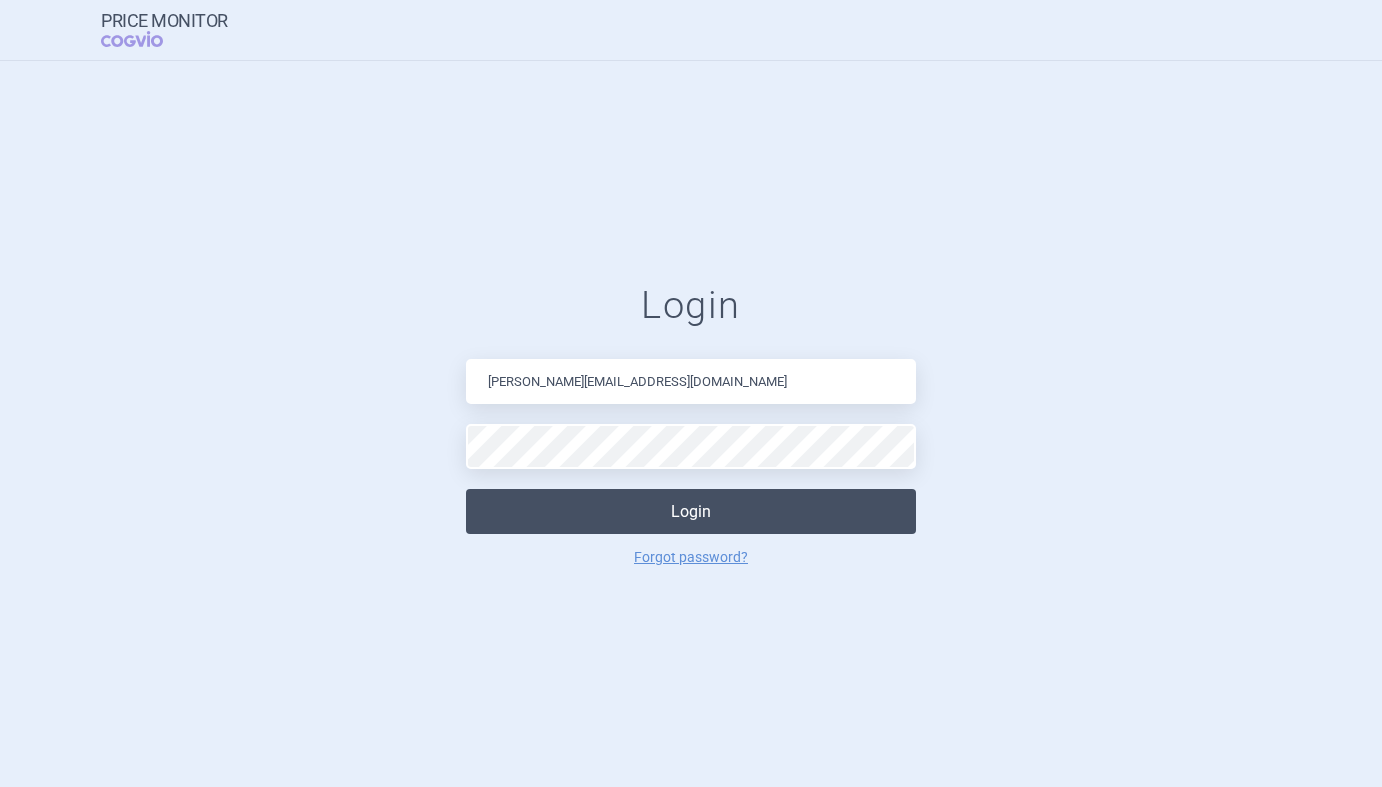 click on "Login" at bounding box center [691, 511] 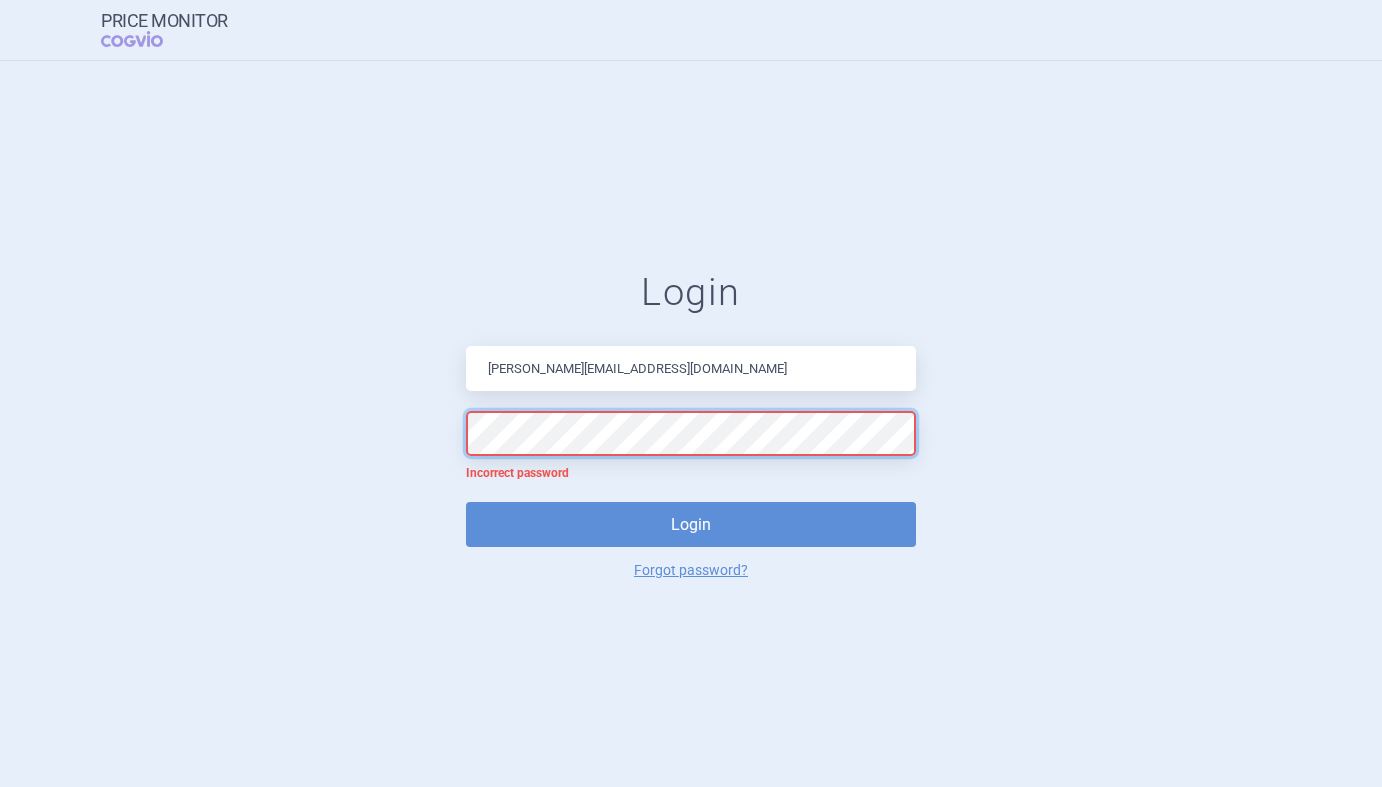 click on "Login [EMAIL_ADDRESS][DOMAIN_NAME] Incorrect password Login Forgot password?" at bounding box center (691, 423) 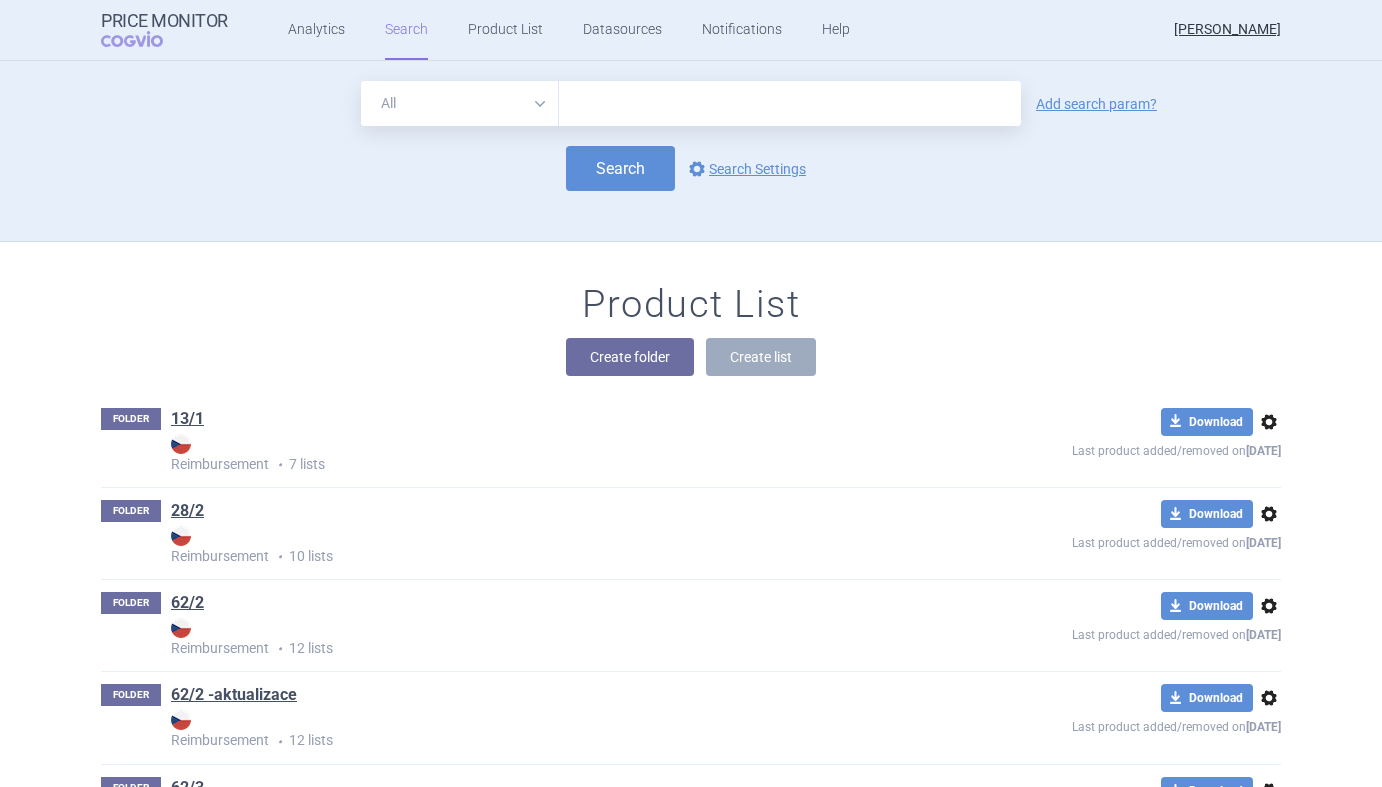 click at bounding box center [790, 103] 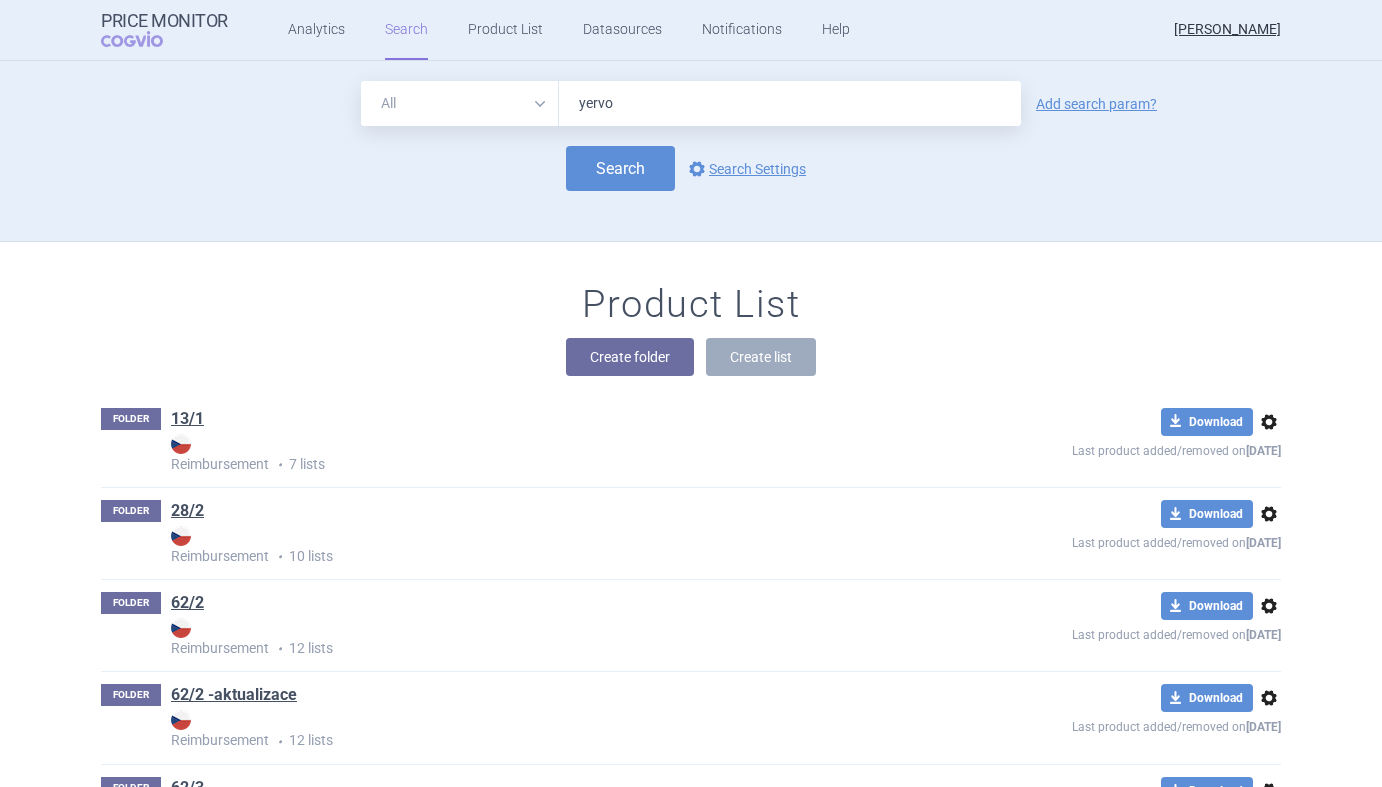type on "[MEDICAL_DATA]" 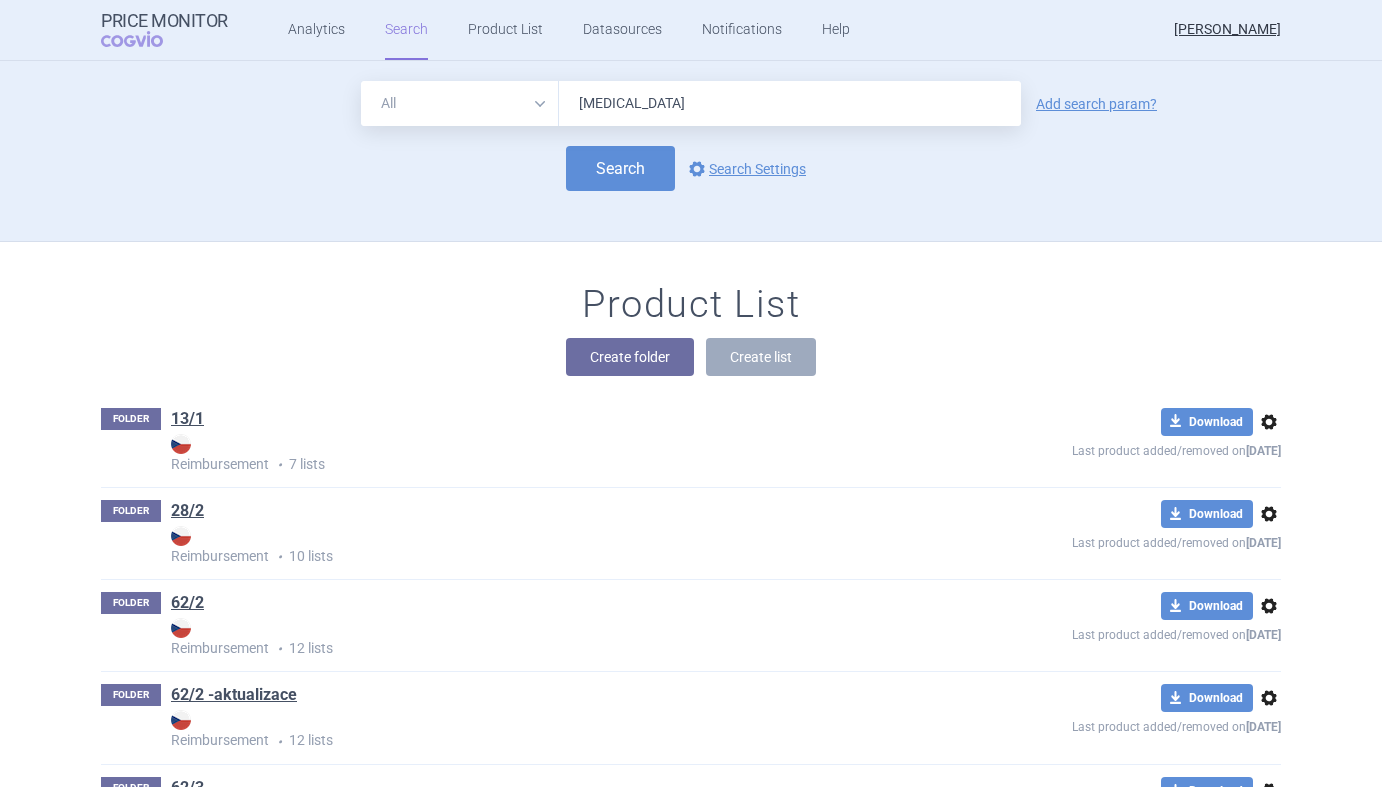 click on "Search" at bounding box center [620, 168] 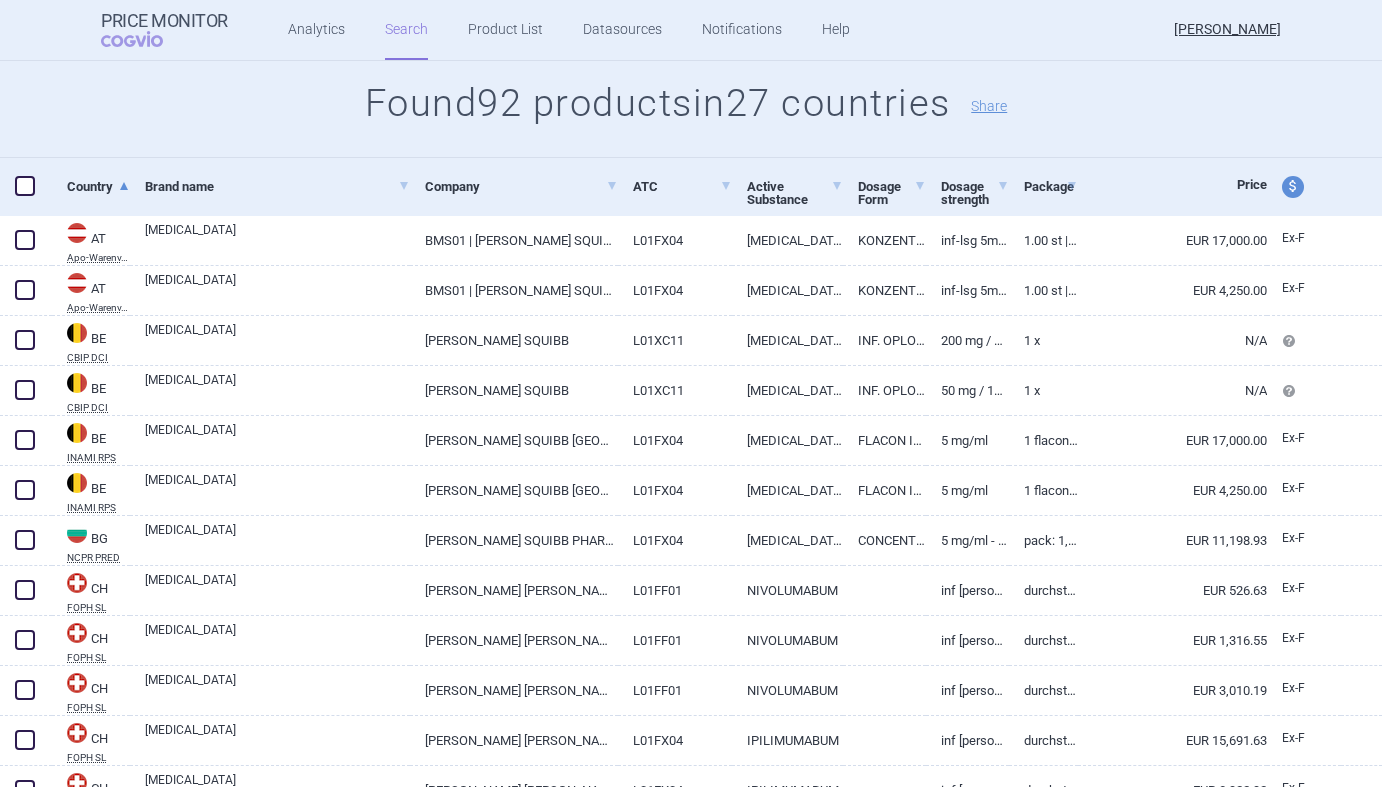 scroll, scrollTop: 0, scrollLeft: 0, axis: both 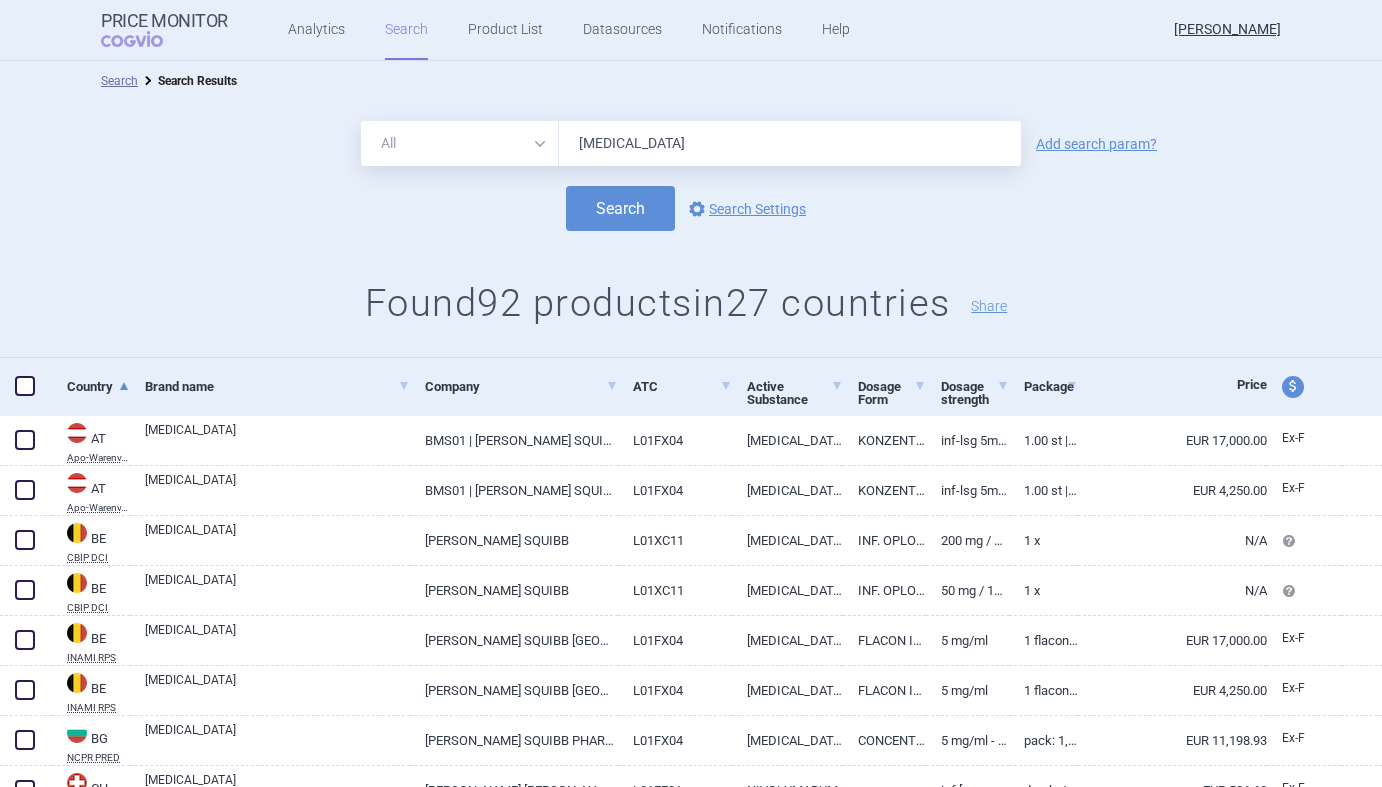 click on "price and currency" at bounding box center (1293, 387) 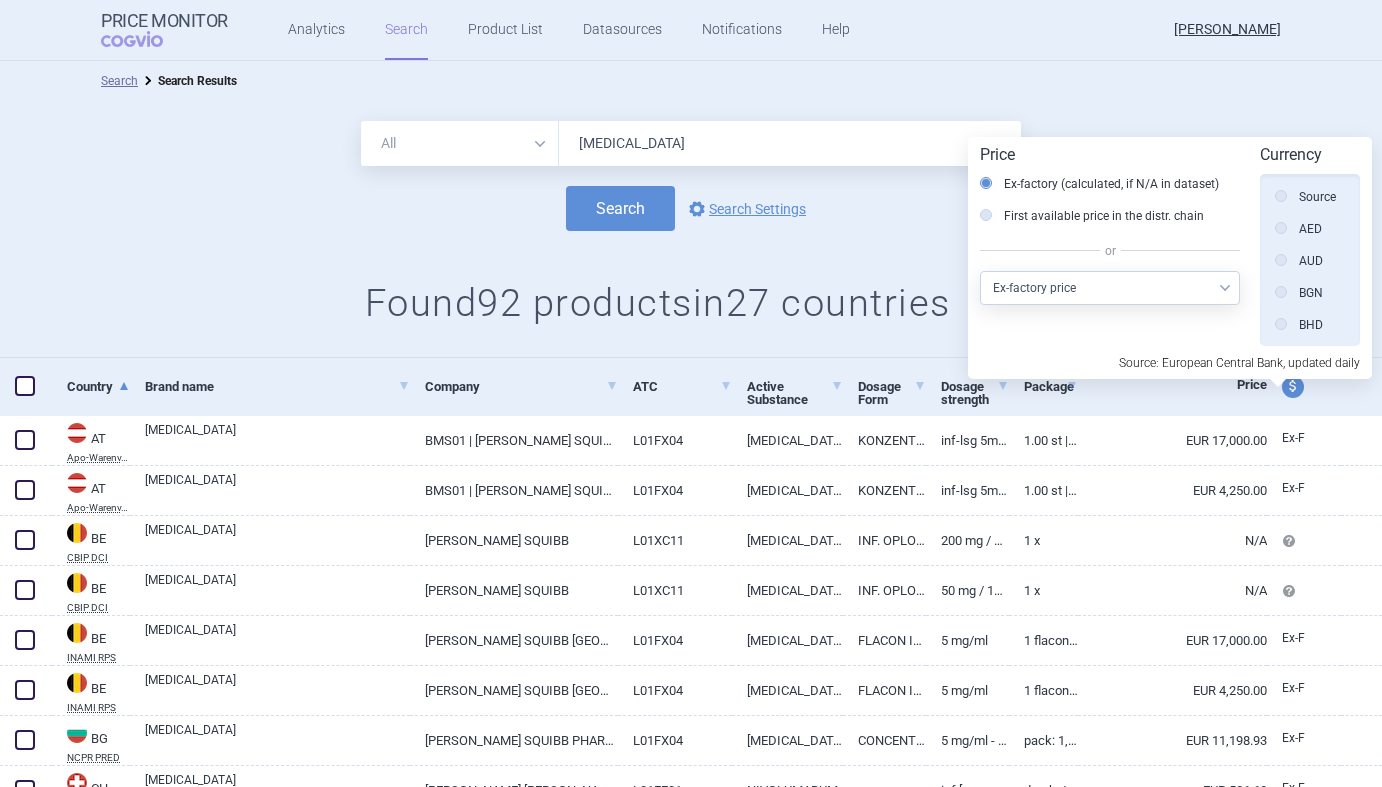 scroll, scrollTop: 451, scrollLeft: 0, axis: vertical 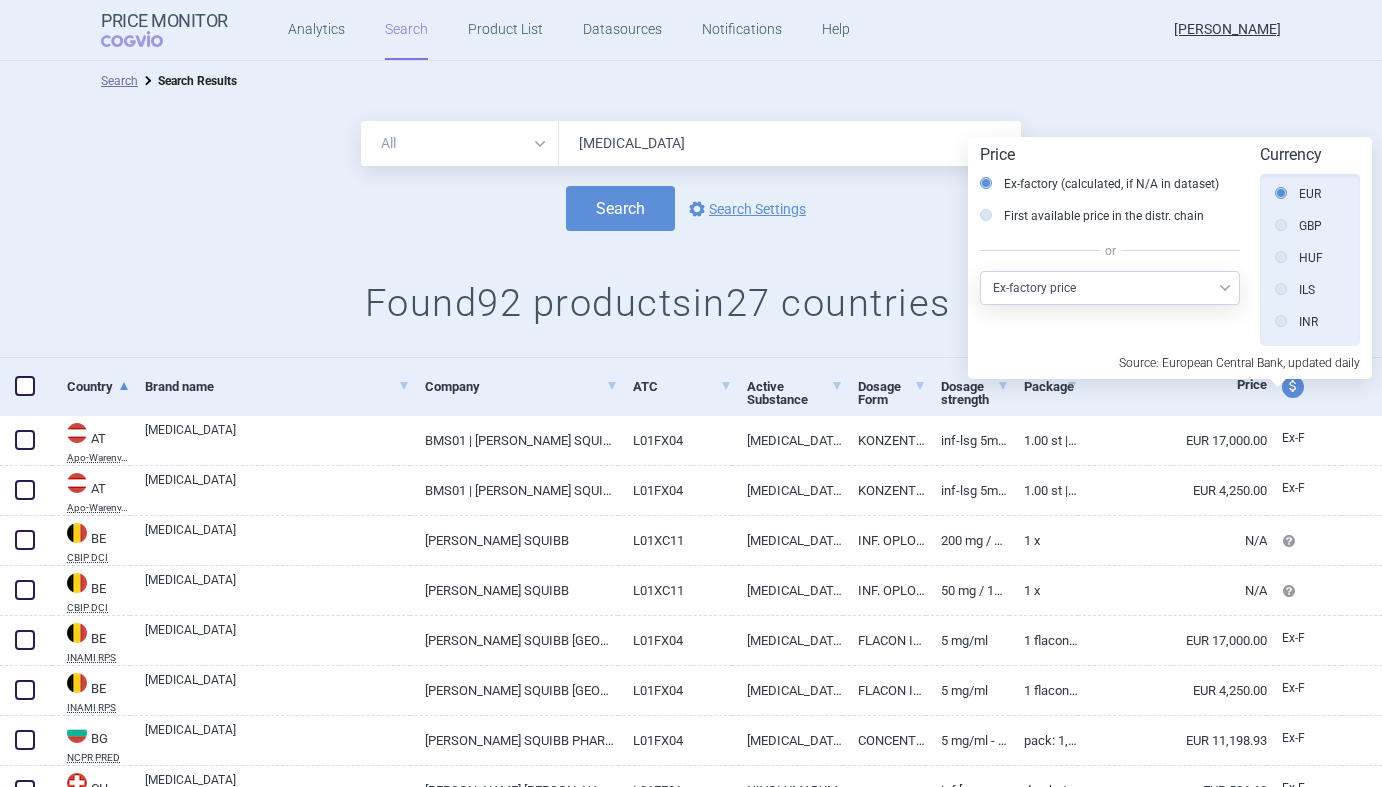 click on "All Brand Name ATC Company Active Substance Country Newer than [MEDICAL_DATA] Add search param? Search options Search Settings Found  92   products  in  27   countries   Share" at bounding box center [691, 229] 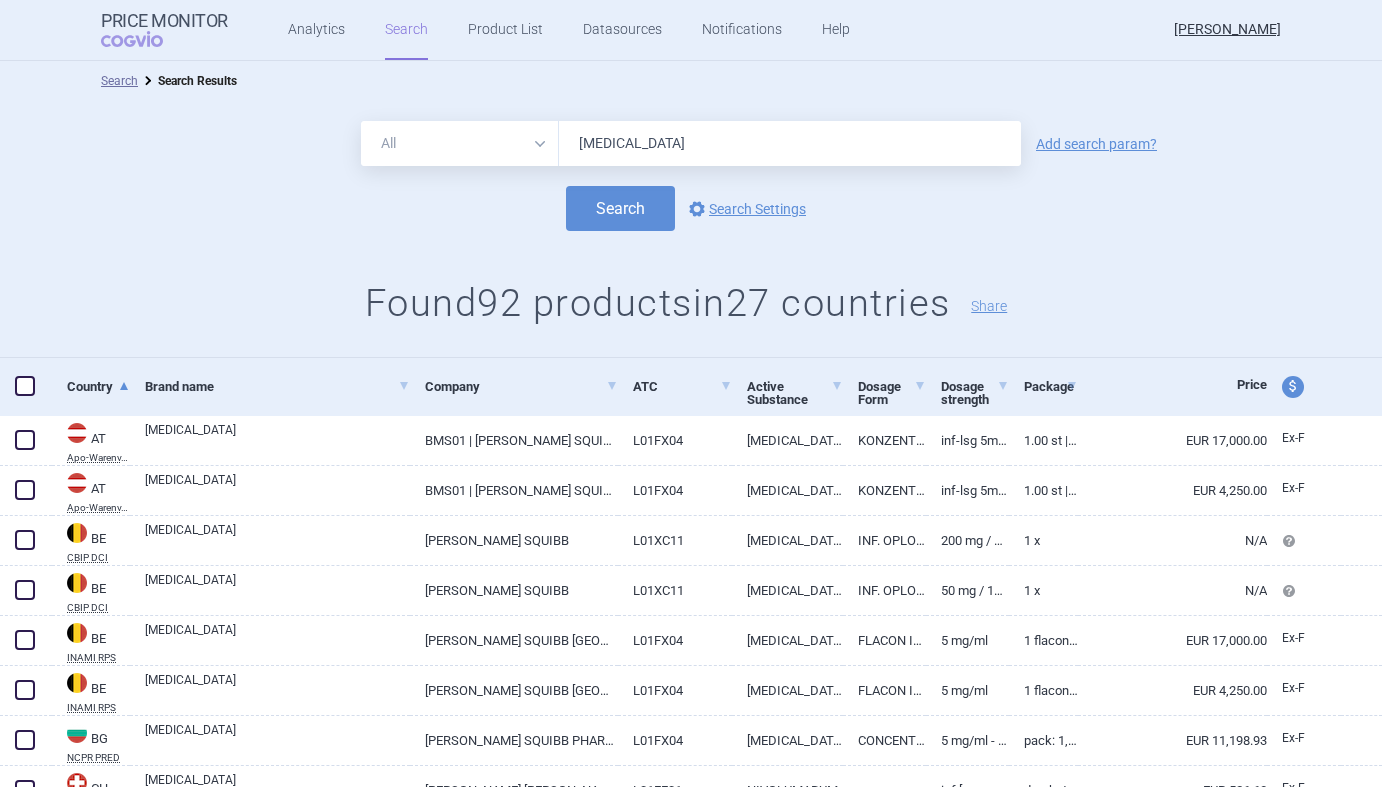 click at bounding box center [25, 386] 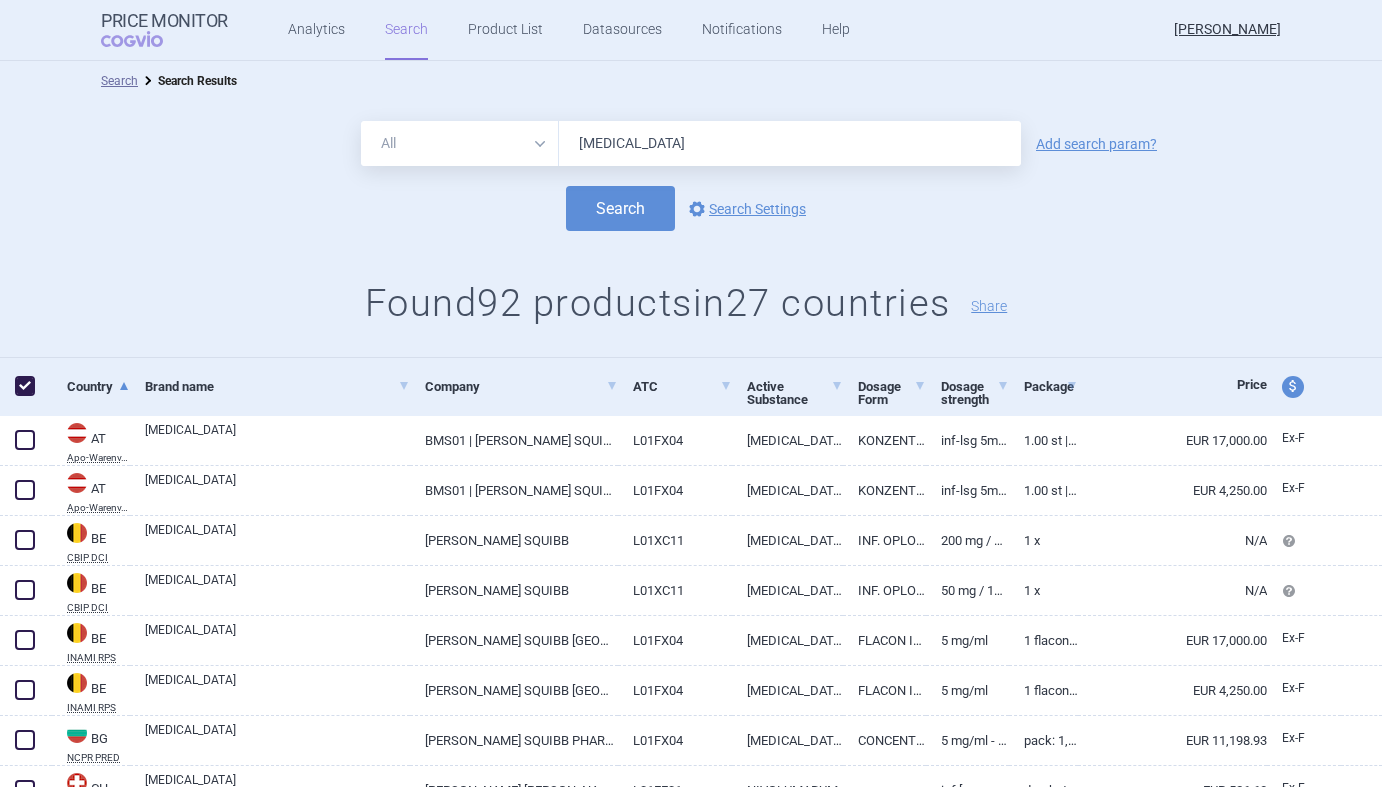 checkbox on "true" 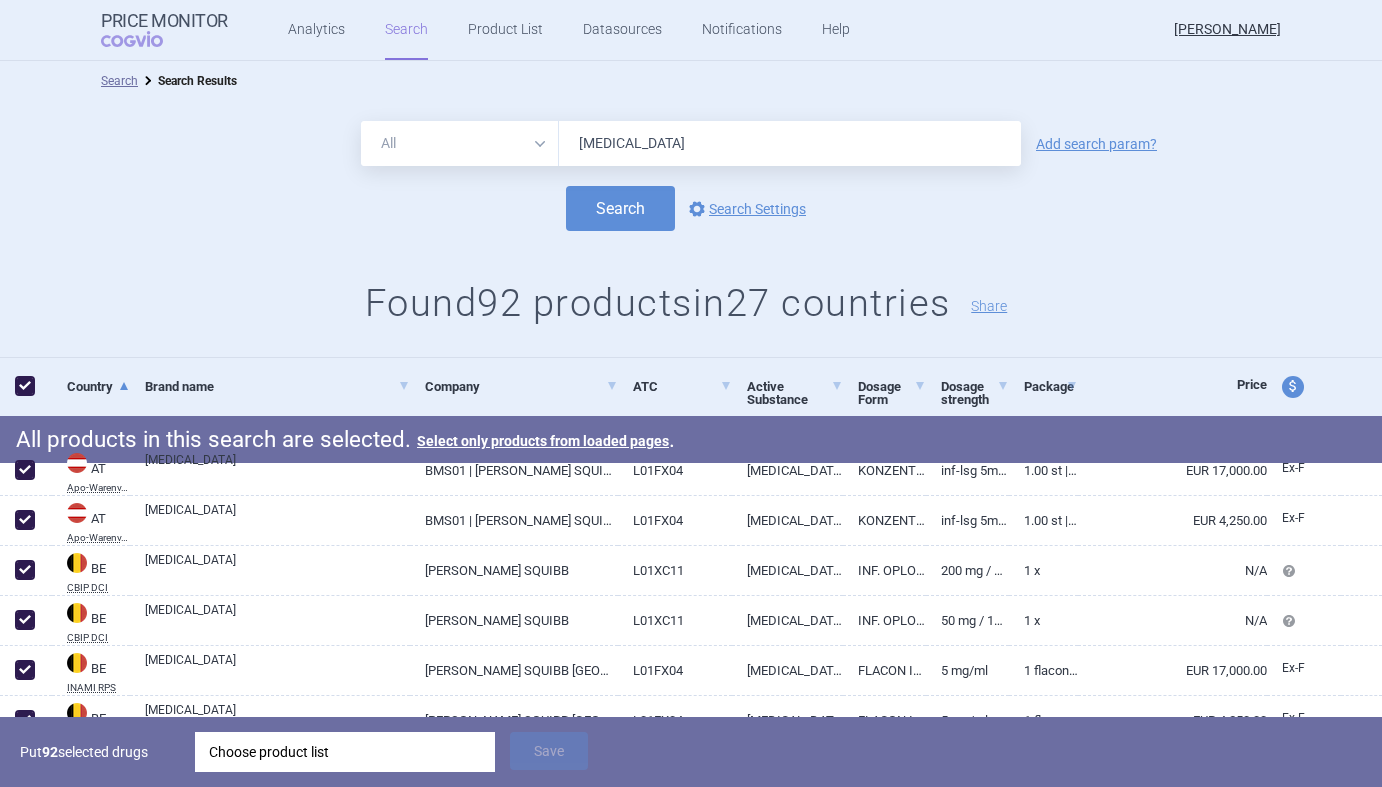 click on "Choose product list" at bounding box center [345, 752] 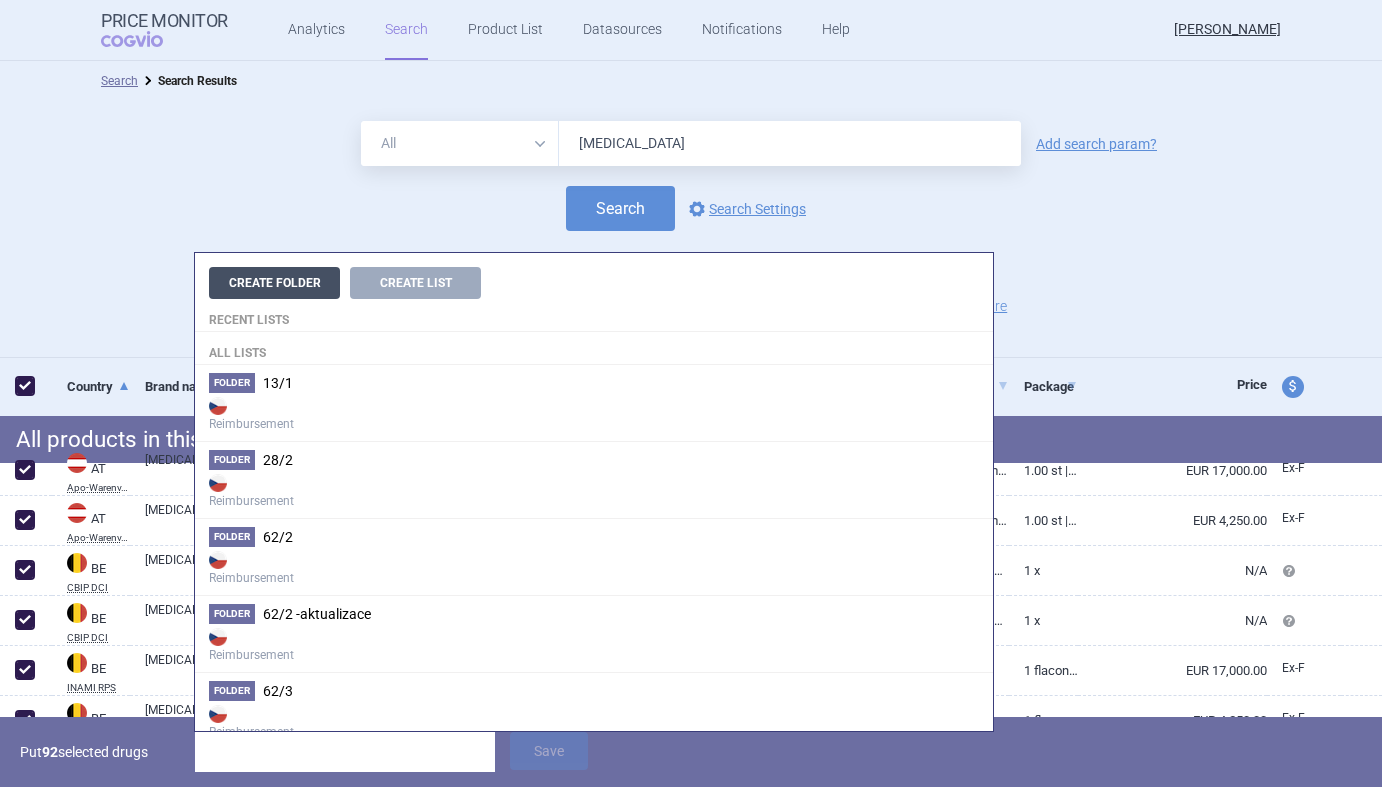 click on "Create Folder" at bounding box center (274, 283) 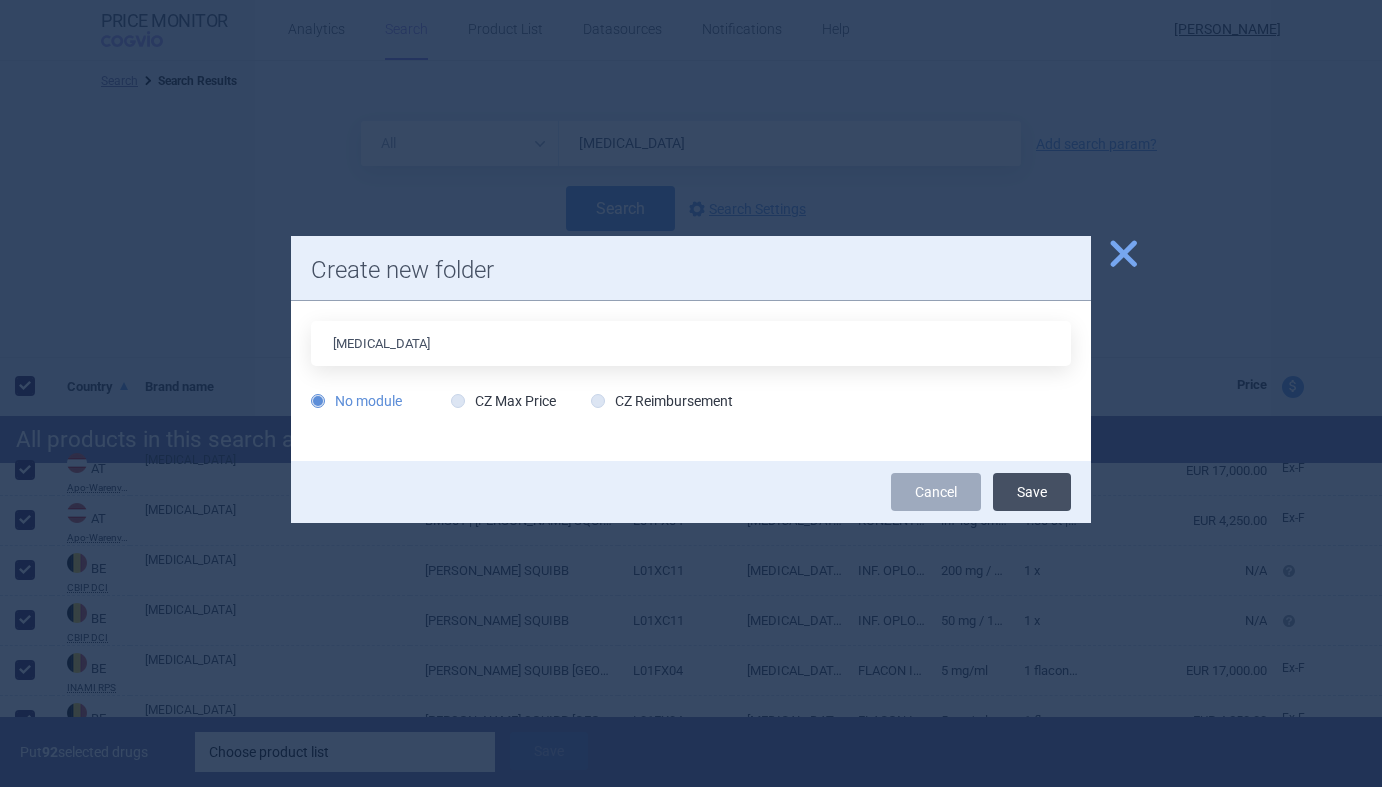 type on "[MEDICAL_DATA]" 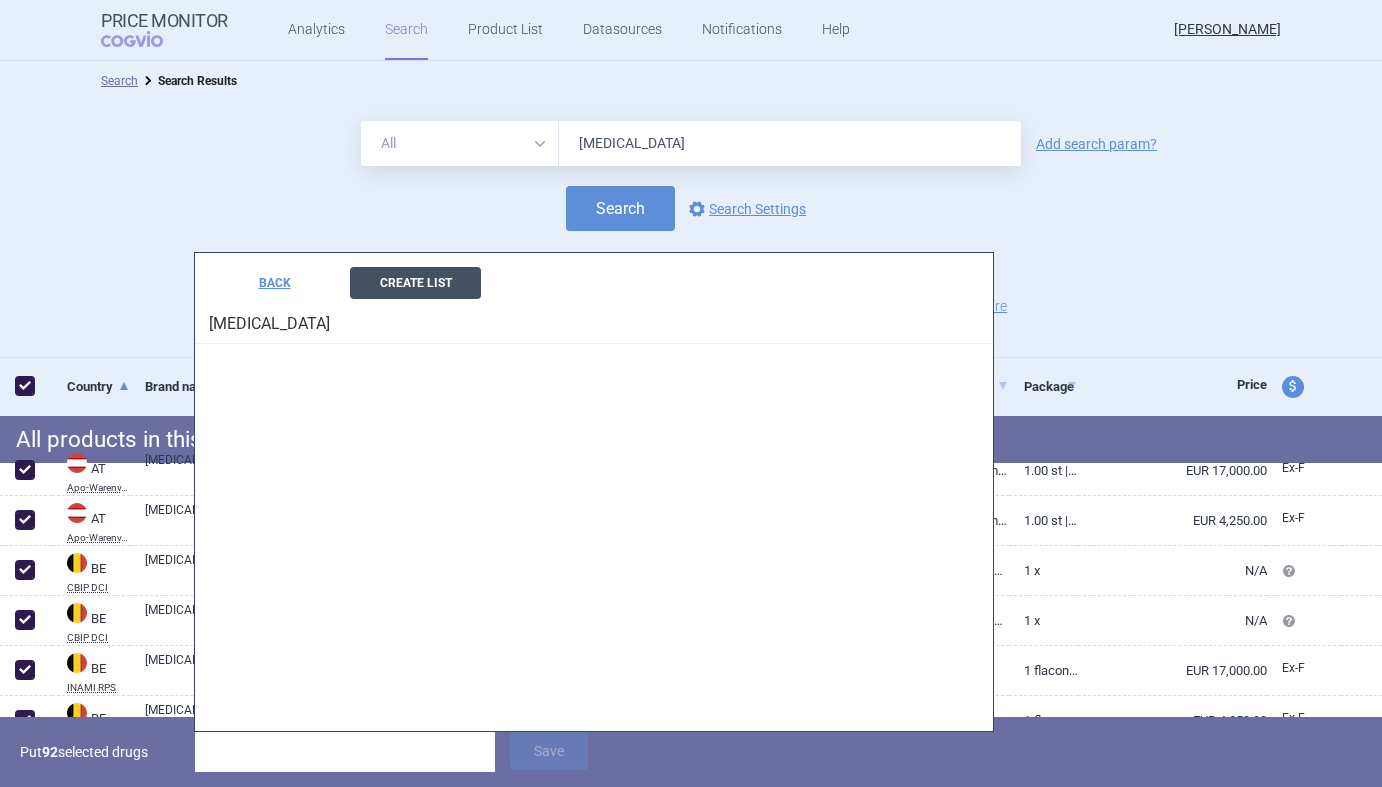 click on "Create List" at bounding box center [415, 283] 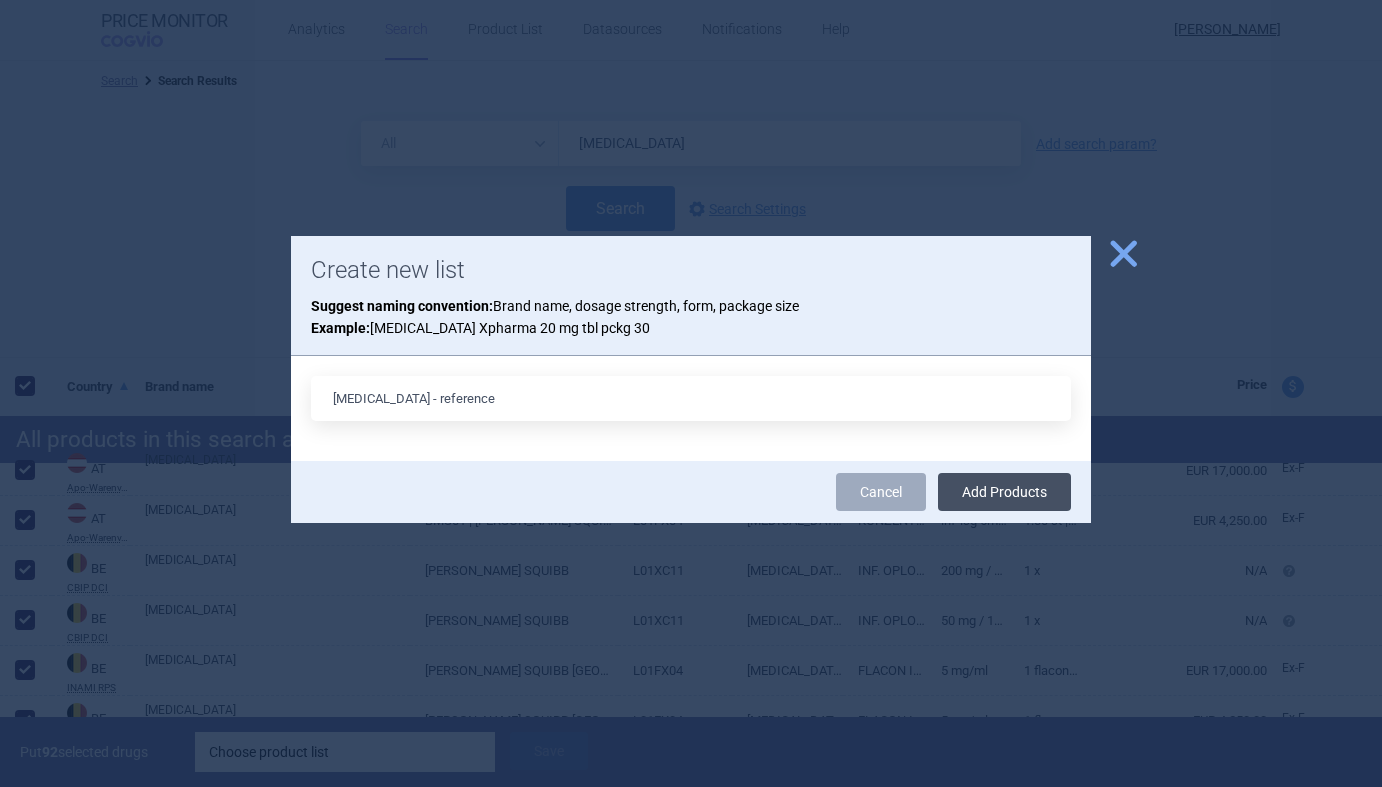 type on "[MEDICAL_DATA] - reference" 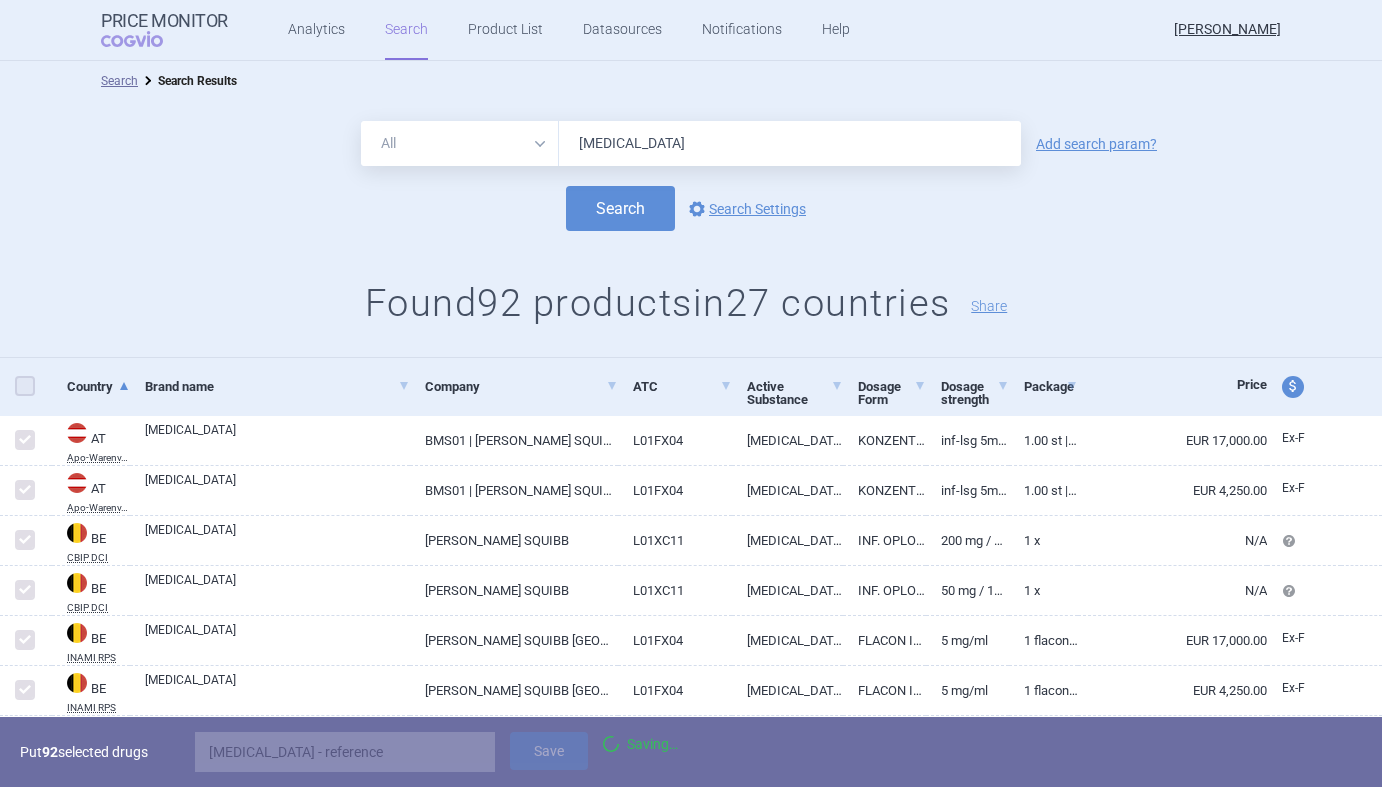 checkbox on "false" 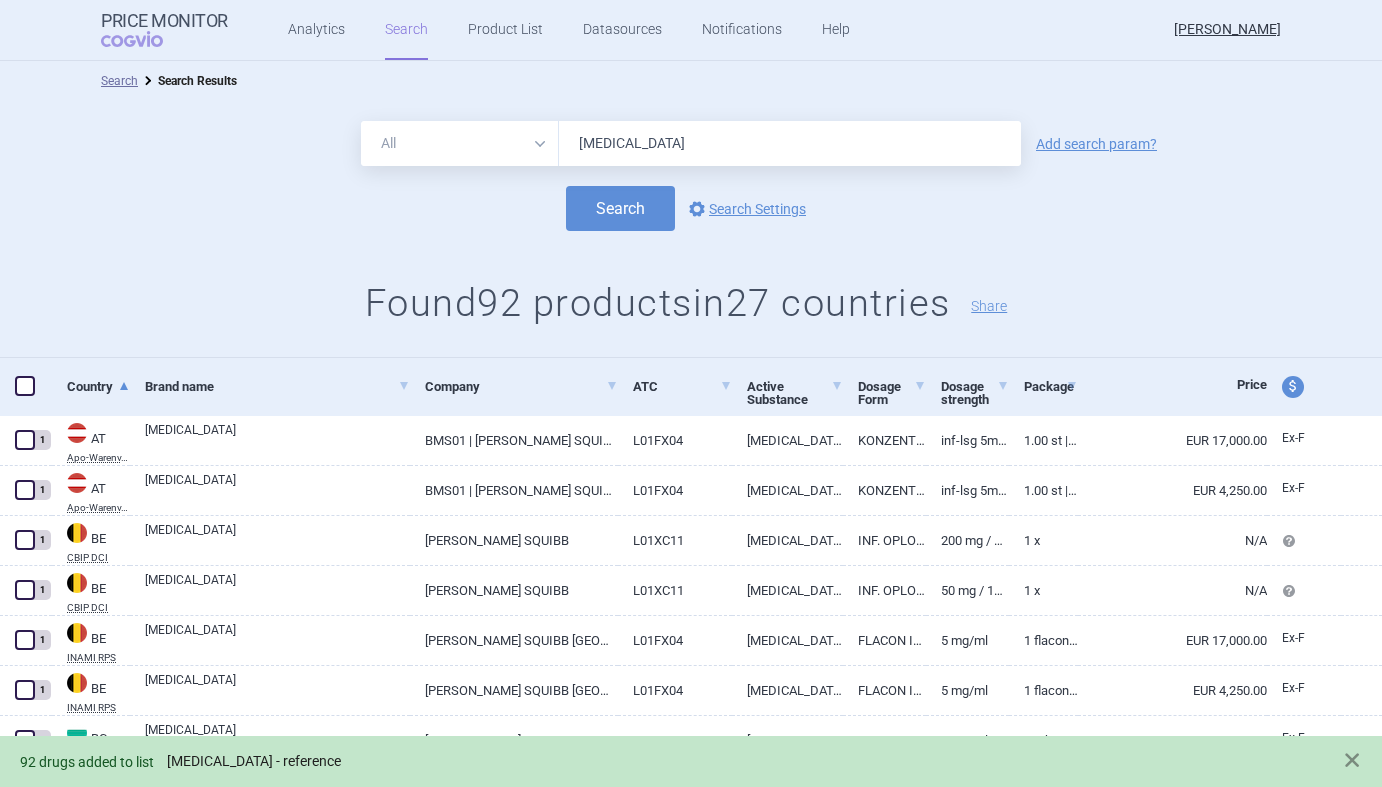 click on "[MEDICAL_DATA] - reference" at bounding box center [254, 761] 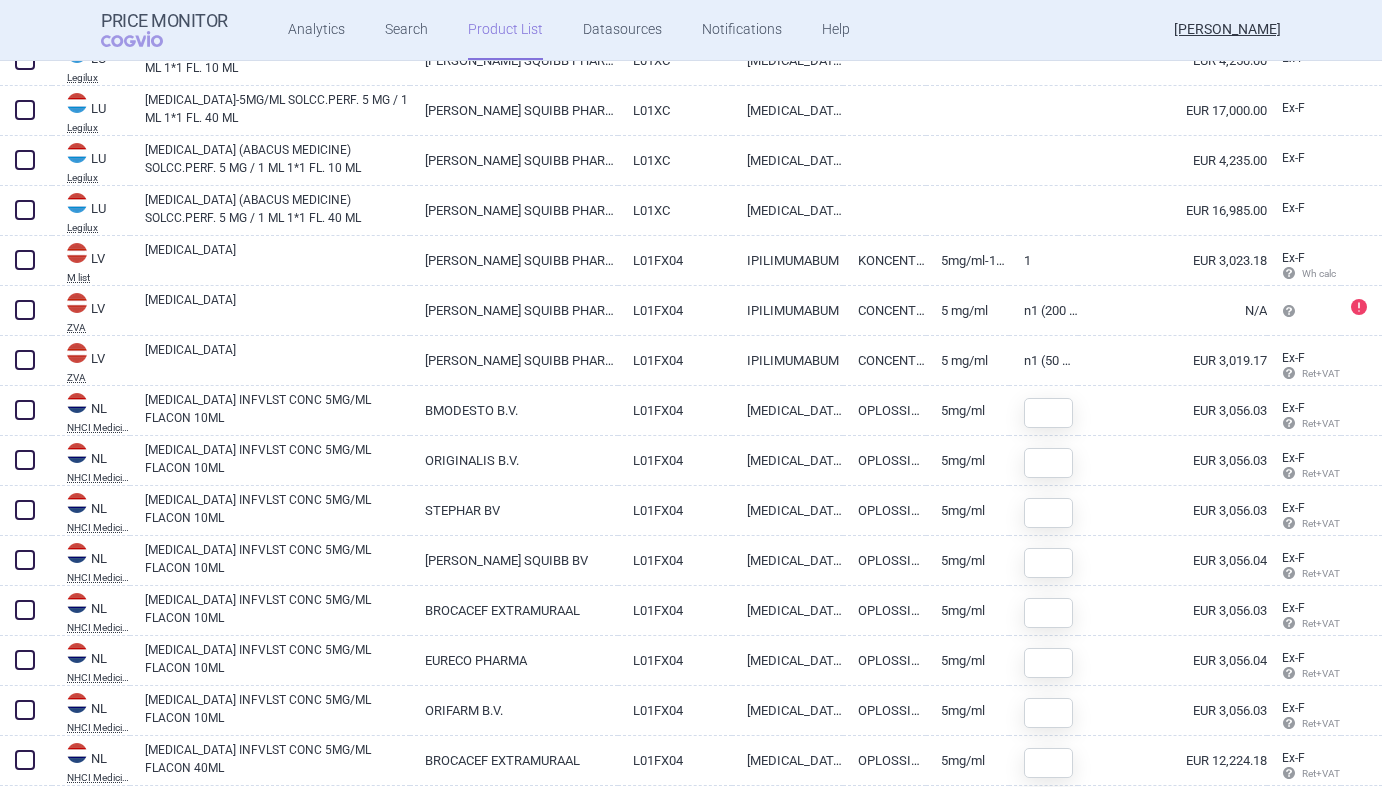 scroll, scrollTop: 2835, scrollLeft: 0, axis: vertical 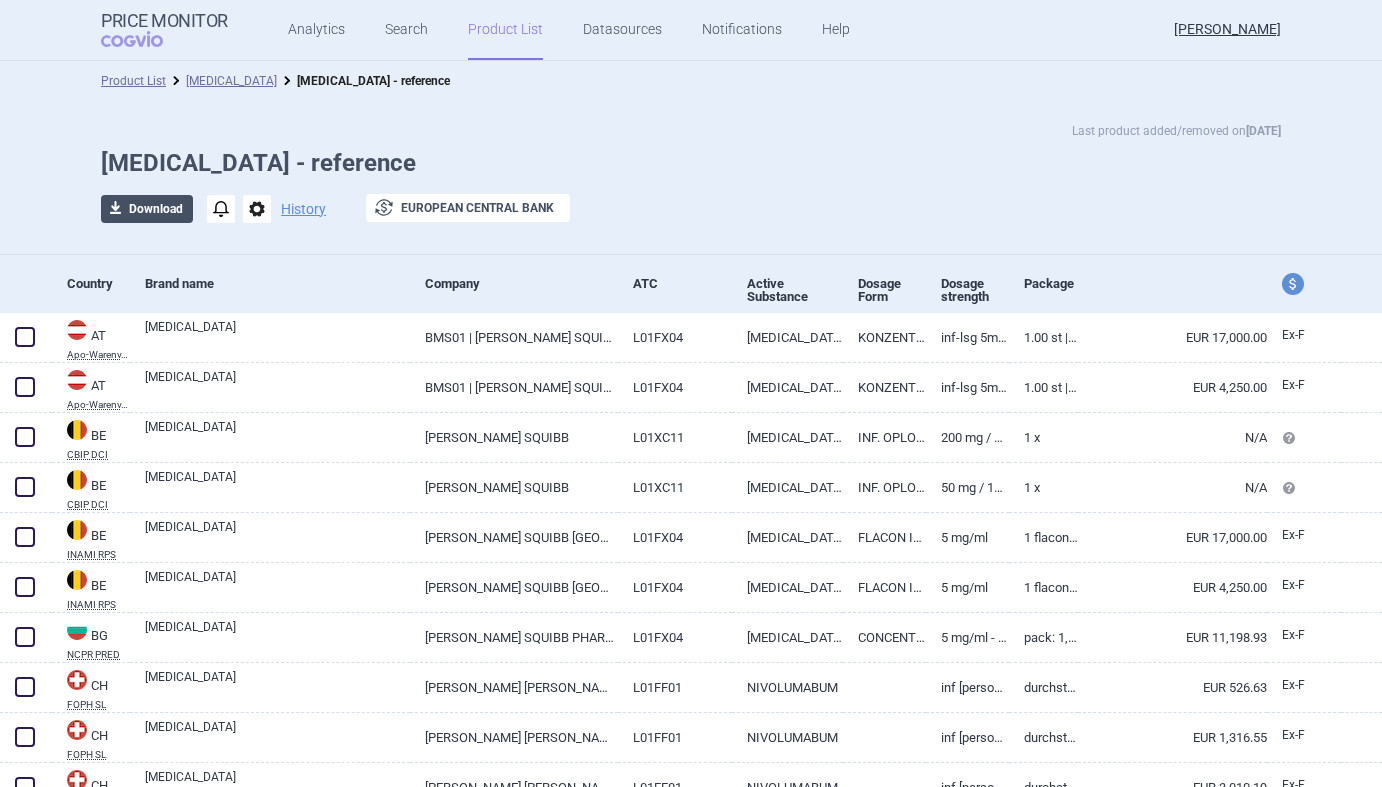 click on "download  Download" at bounding box center (147, 209) 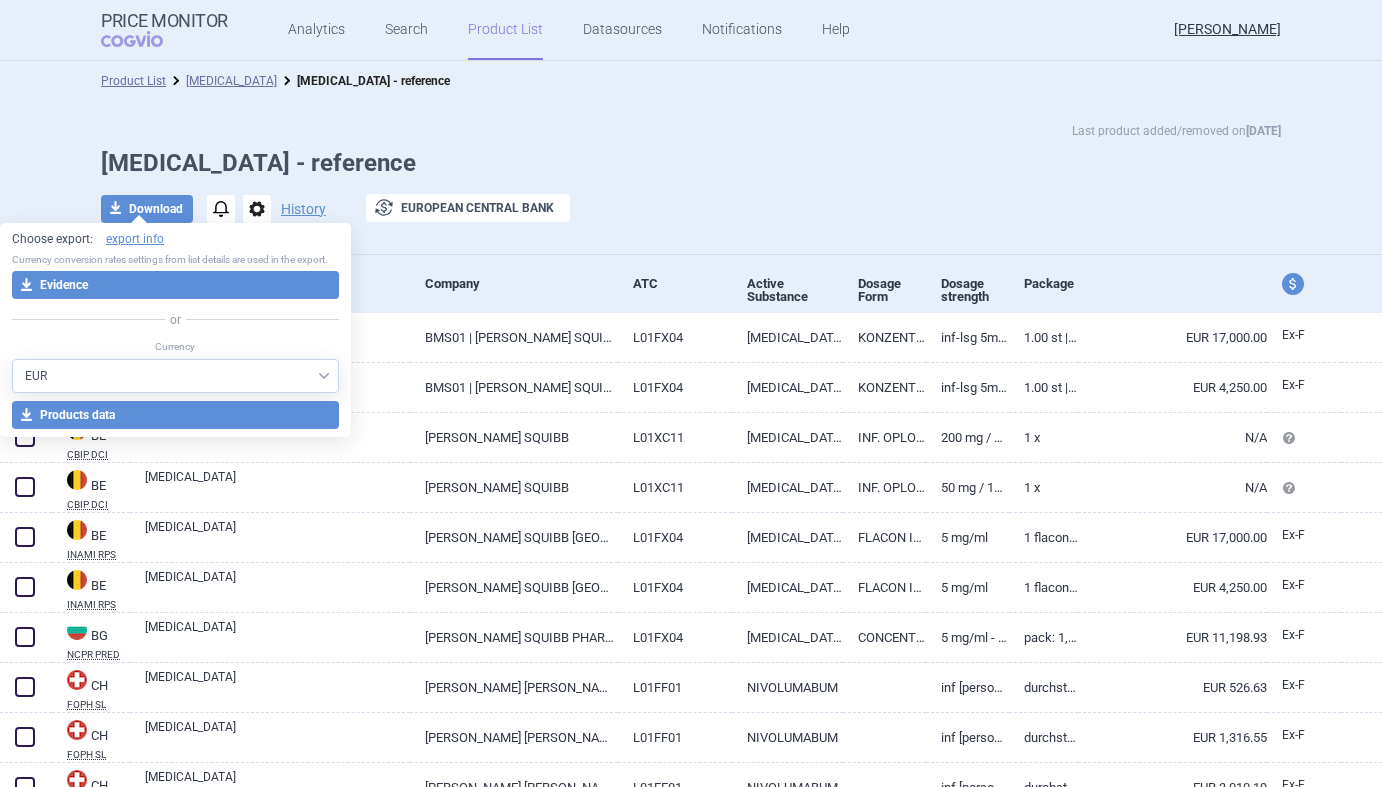 click on "AED AUD BGN BHD [PERSON_NAME] BRL CAD CHF CNY COP CZK DKK DZD EUR GBP HUF ILS INR ISK JOD JPY KRW KWD KZT LBP MDL MYR NOK NZD OMR PLN QAR [PERSON_NAME] RSD RUB SAR SEK USD UZS ZAR" at bounding box center (175, 376) 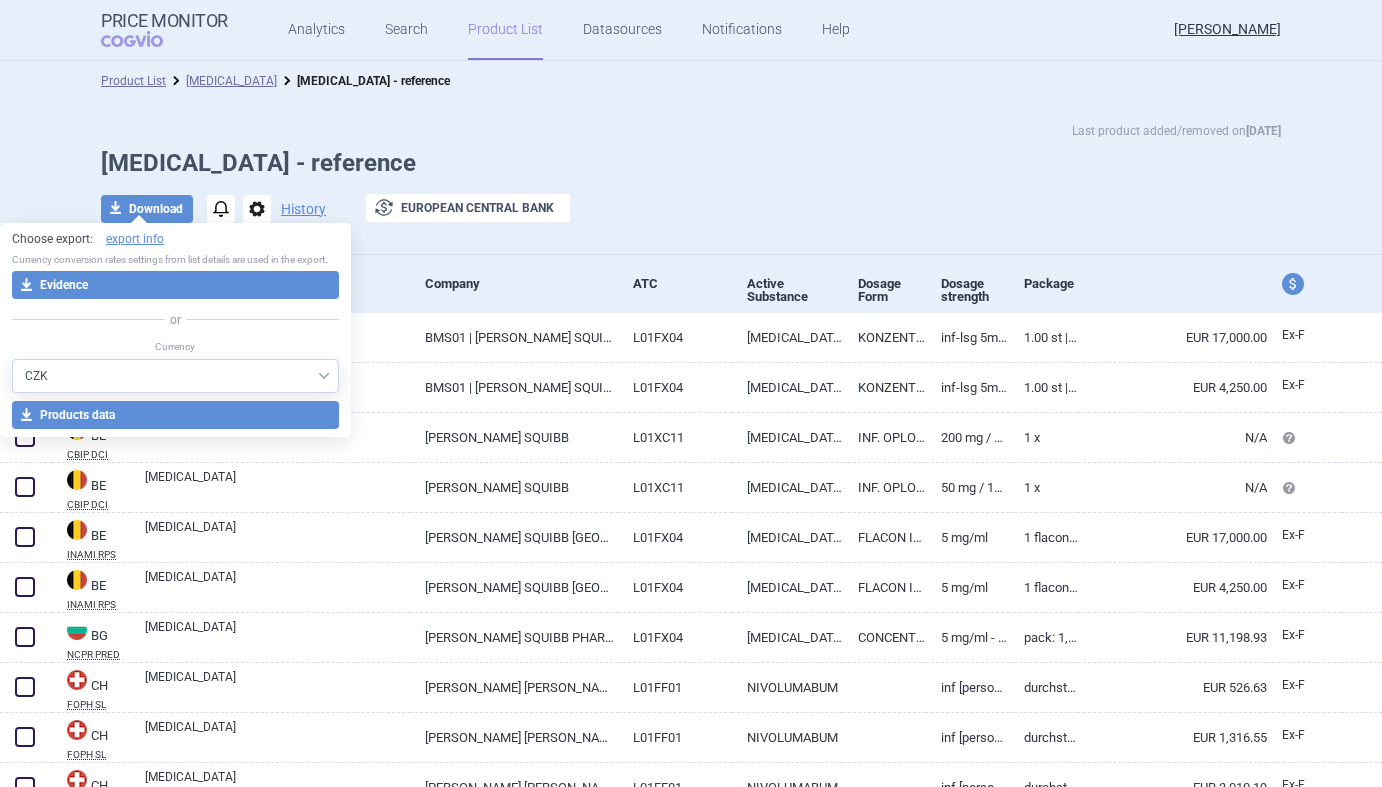 click on "AED AUD BGN BHD [PERSON_NAME] BRL CAD CHF CNY COP CZK DKK DZD EUR GBP HUF ILS INR ISK JOD JPY KRW KWD KZT LBP MDL MYR NOK NZD OMR PLN QAR [PERSON_NAME] RSD RUB SAR SEK USD UZS ZAR" at bounding box center (175, 376) 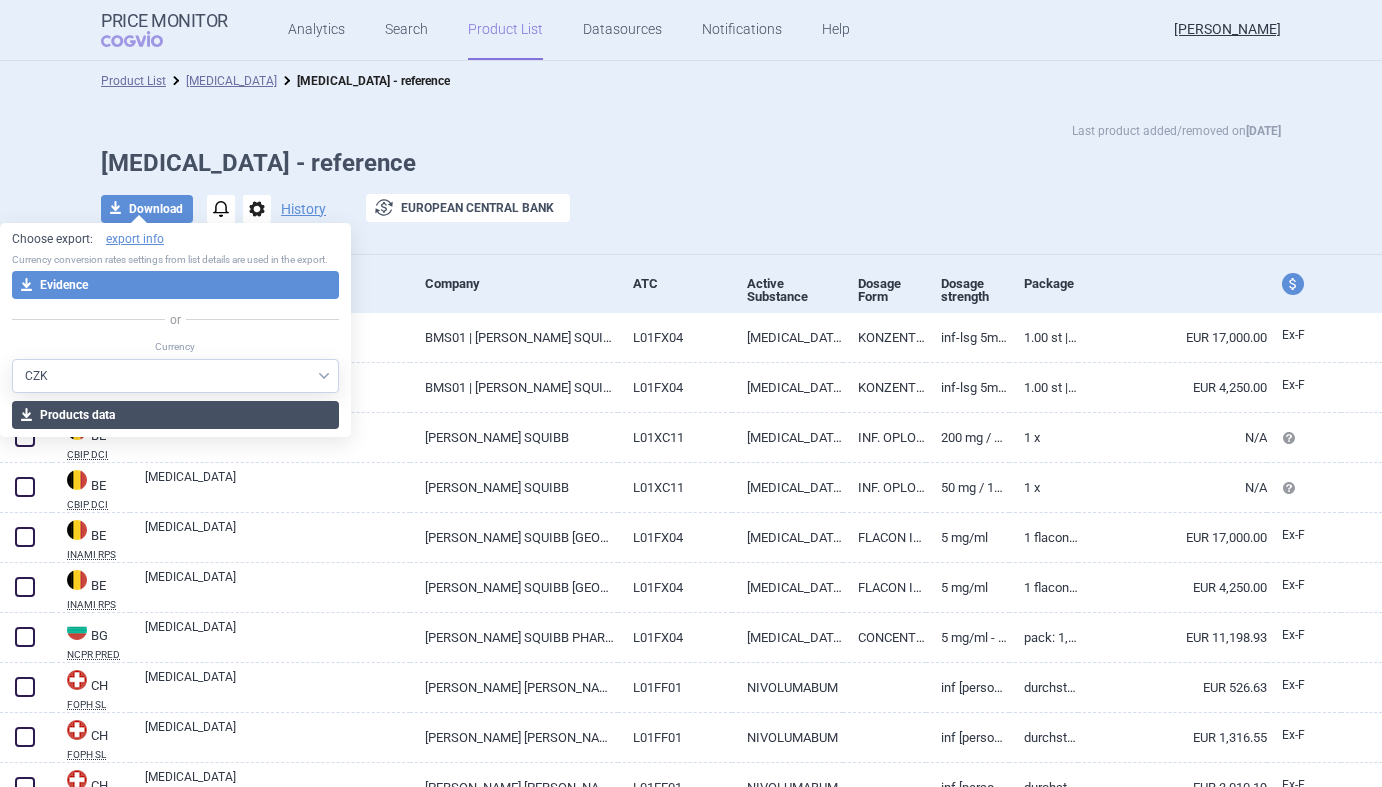 click on "download  Products data" at bounding box center [175, 415] 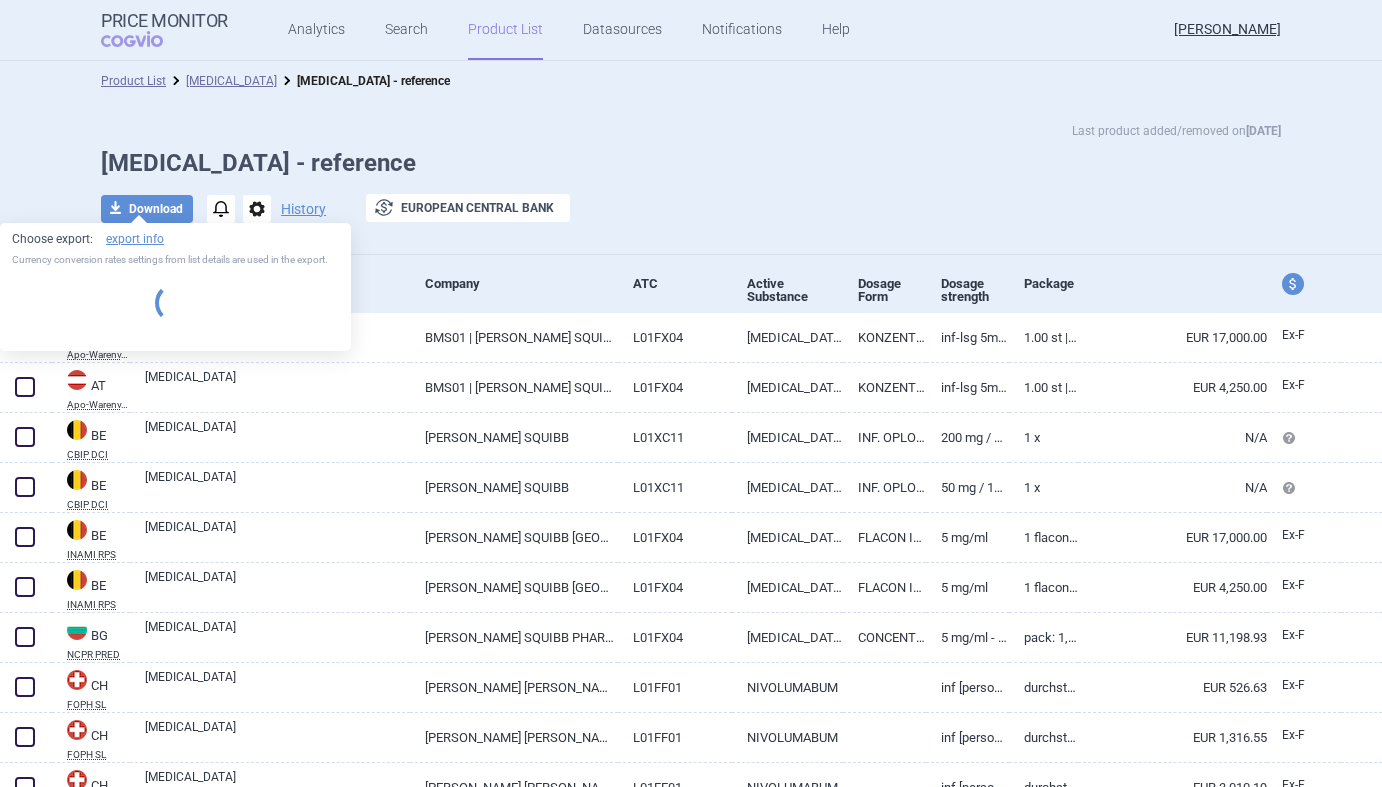 select on "CZK" 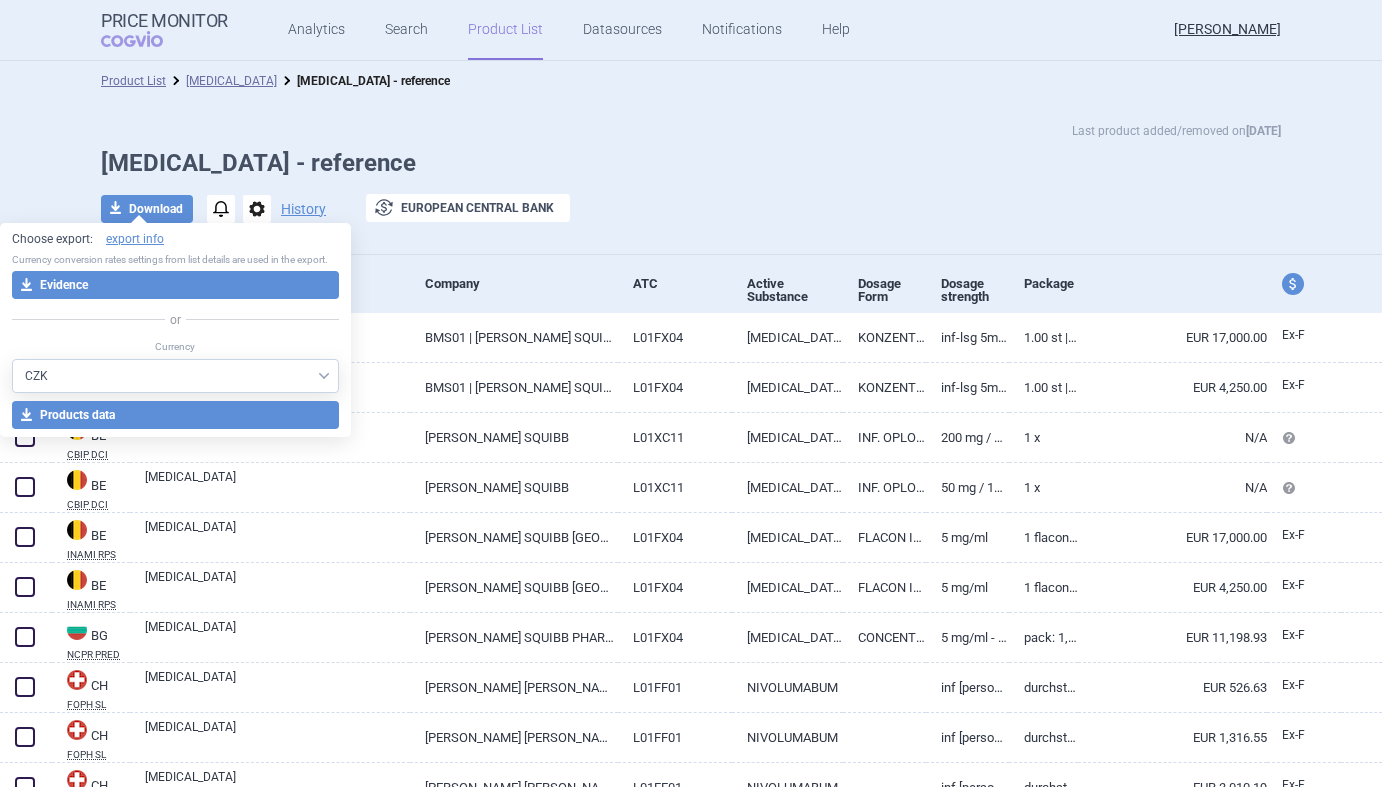 click on "Last product added/removed on  [DATE]" at bounding box center (691, 131) 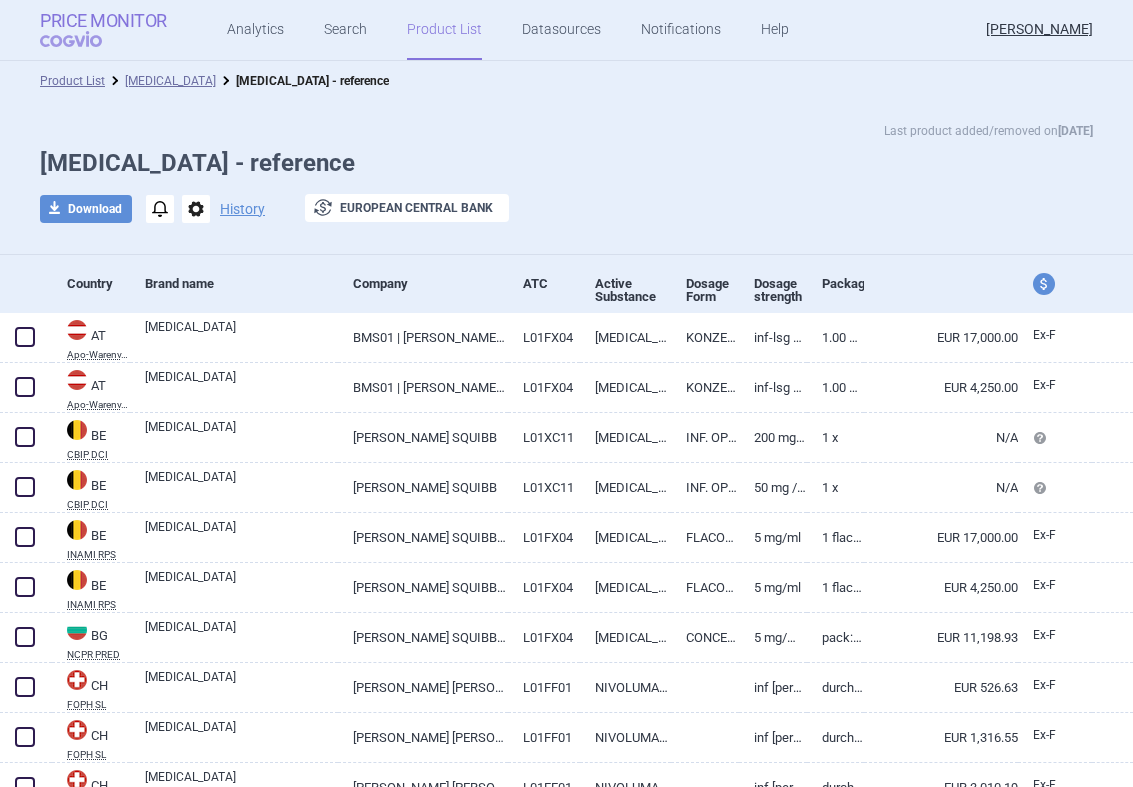 click on "Price Monitor" at bounding box center (103, 21) 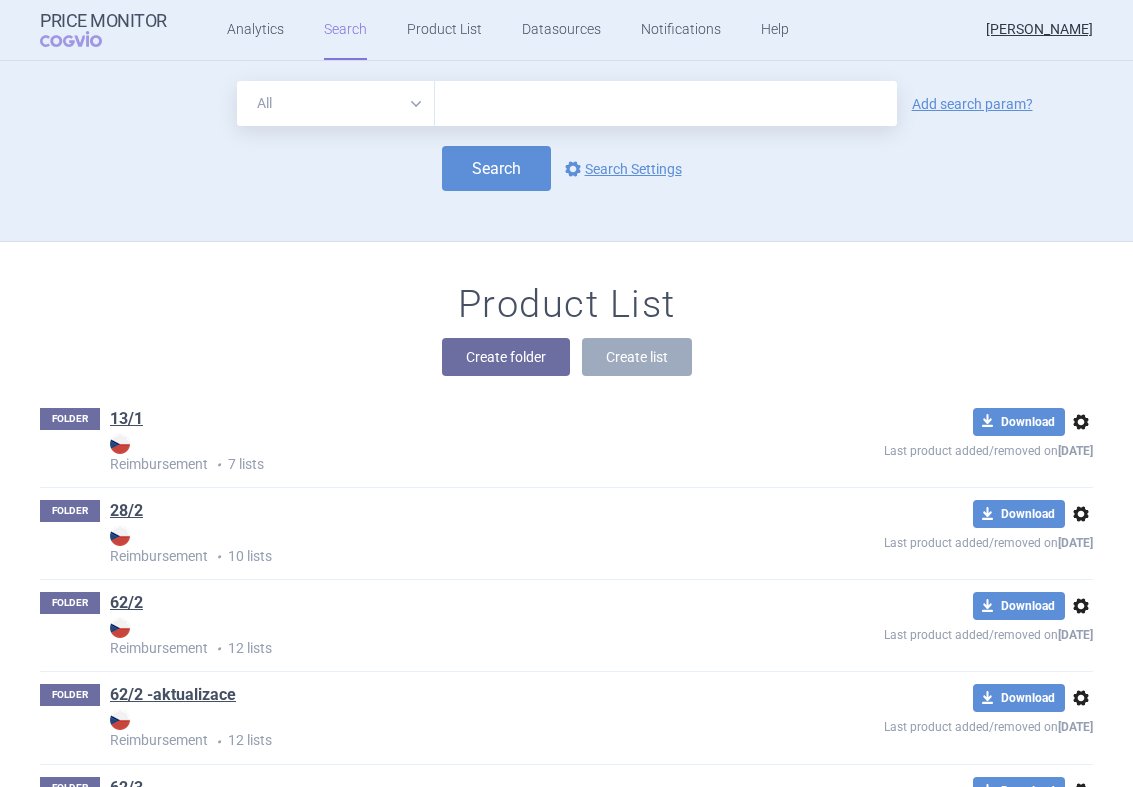 click at bounding box center [666, 103] 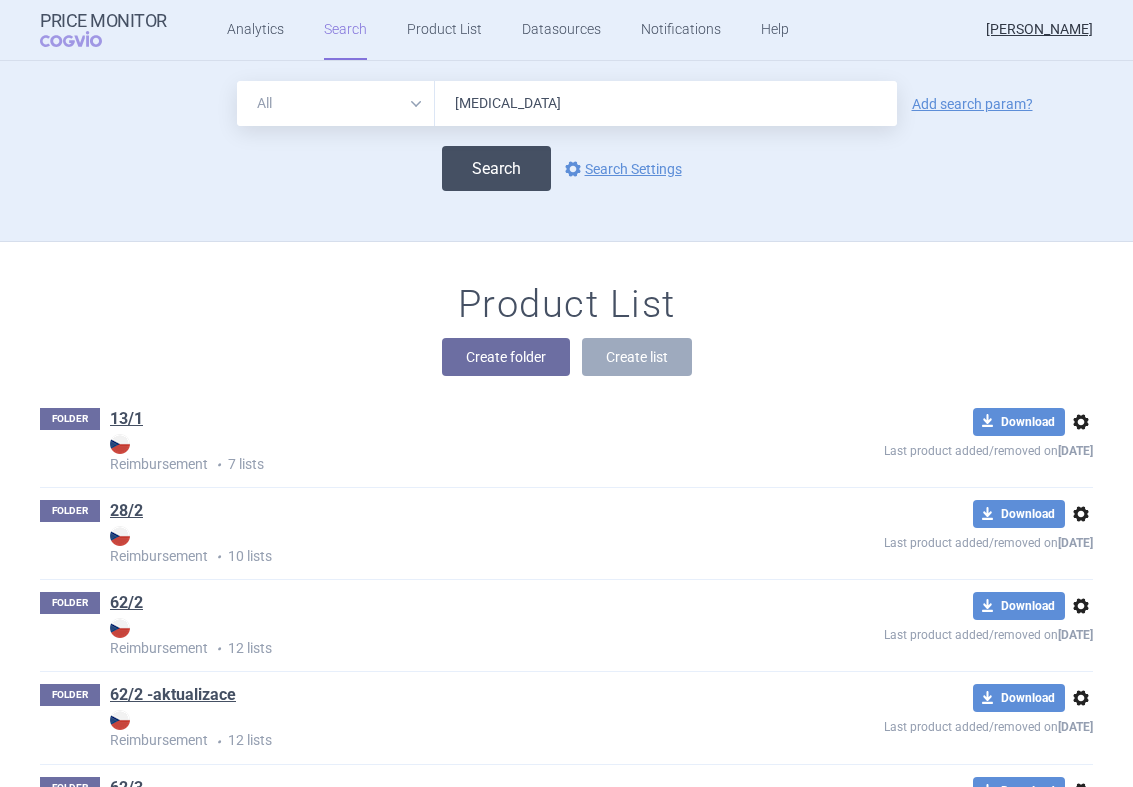 type on "[MEDICAL_DATA]" 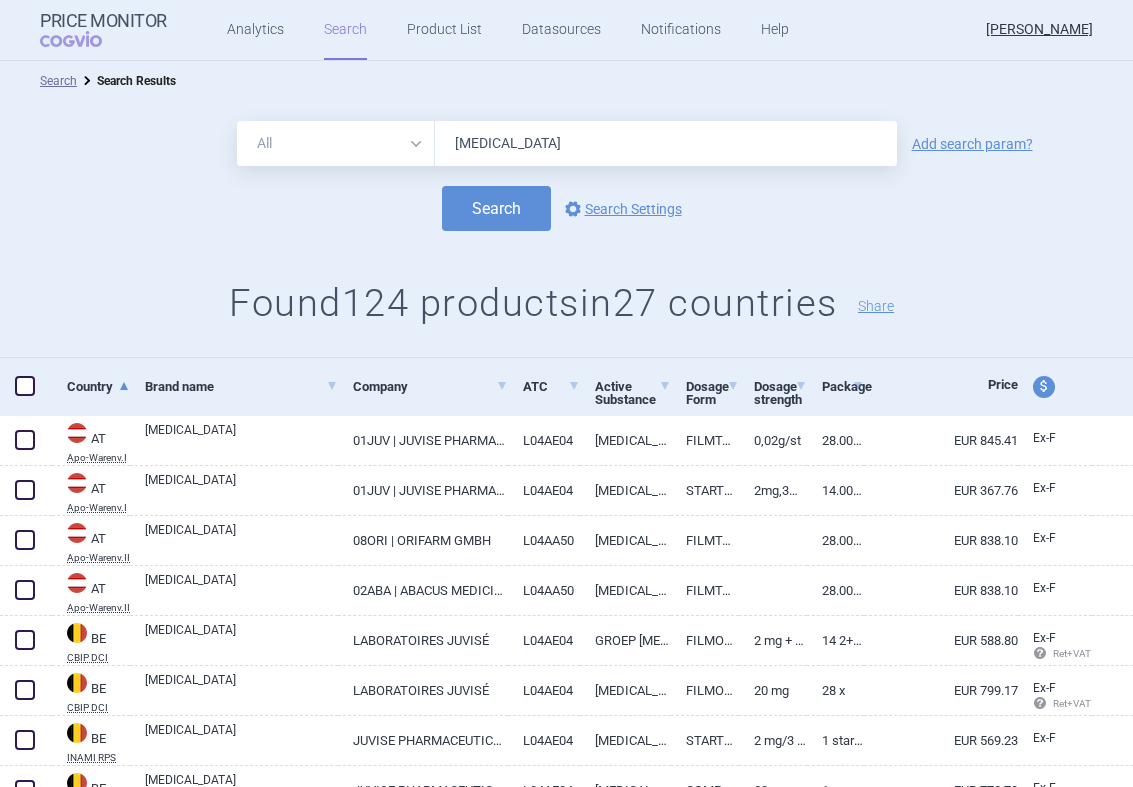 click at bounding box center [25, 386] 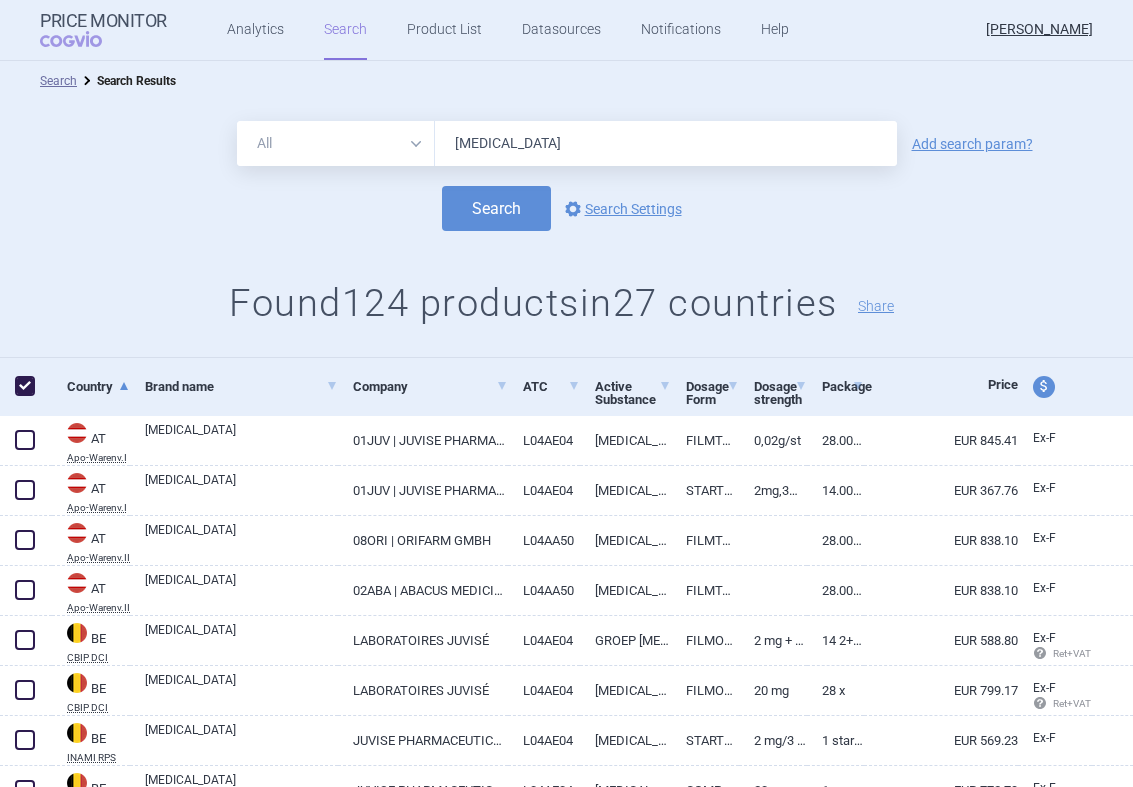 checkbox on "true" 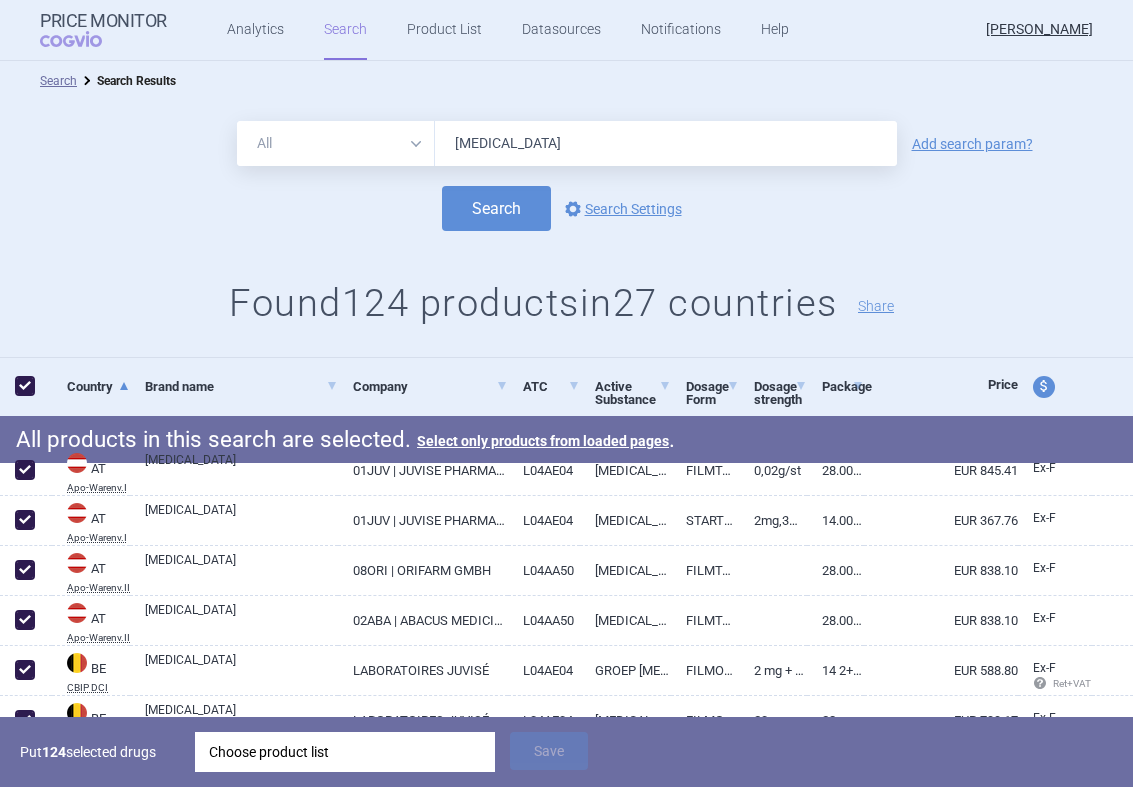 click on "Choose product list" at bounding box center (345, 752) 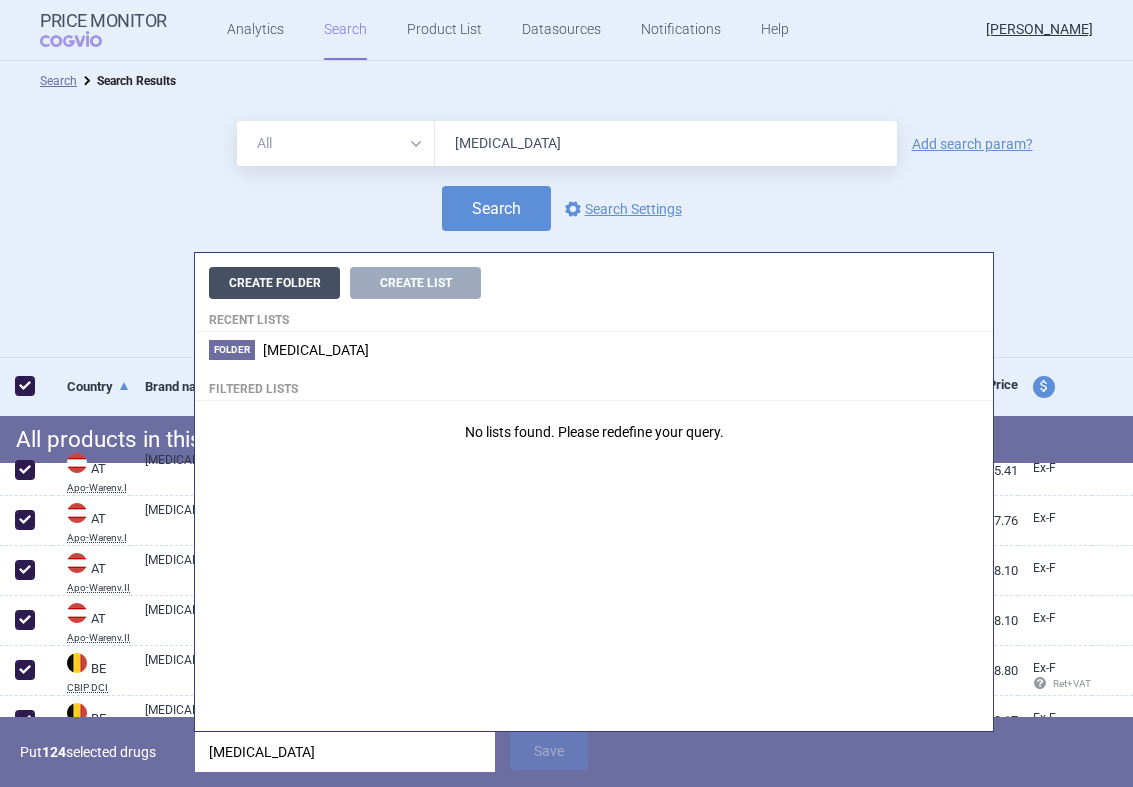 type on "[MEDICAL_DATA]" 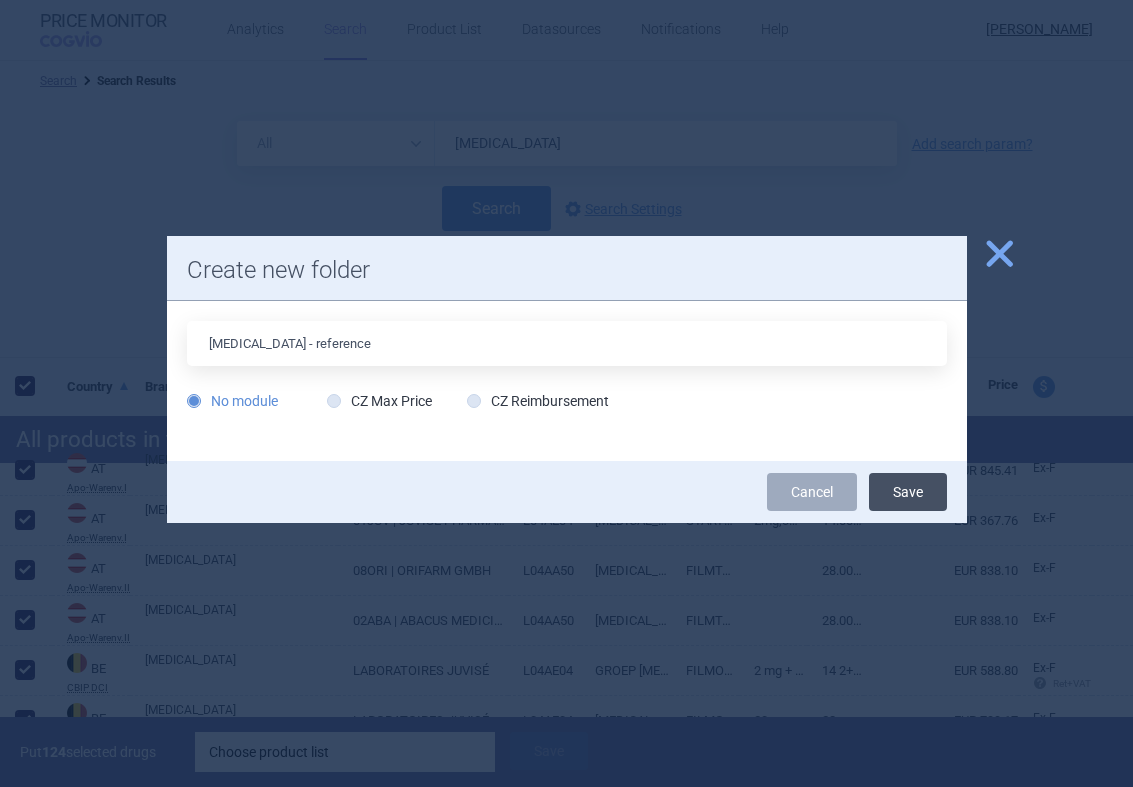 type on "[MEDICAL_DATA] - reference" 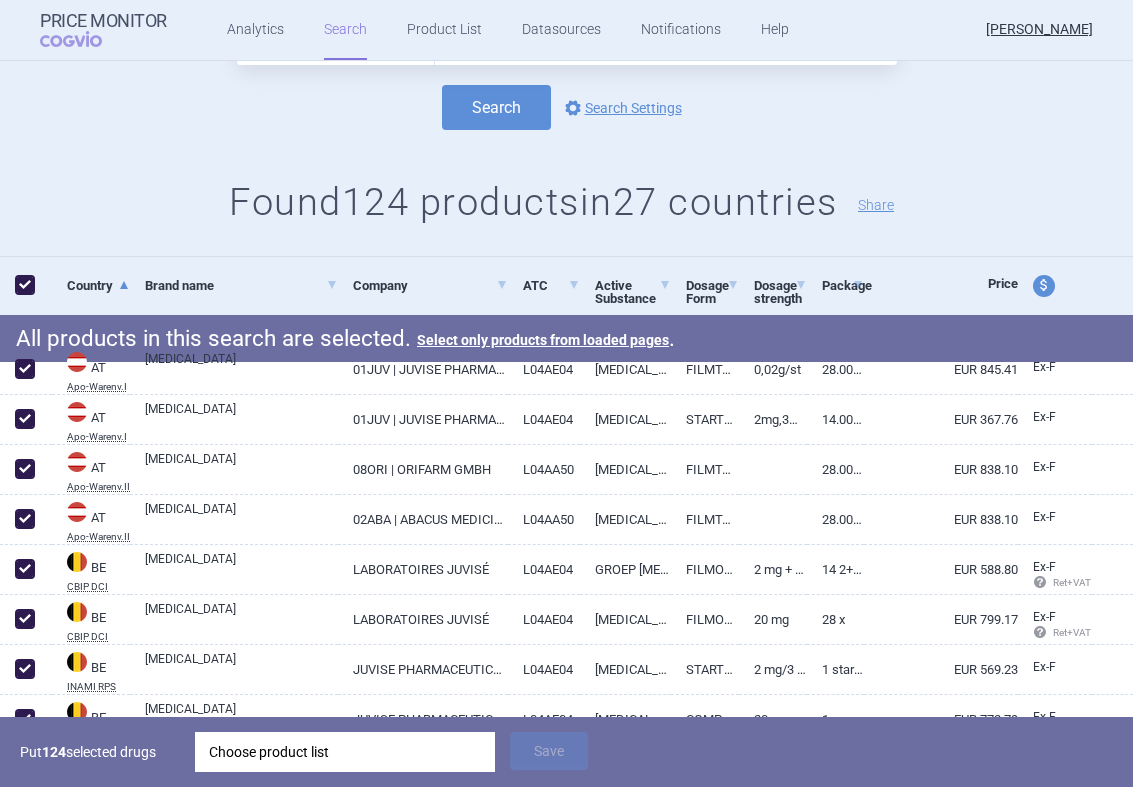 scroll, scrollTop: 100, scrollLeft: 0, axis: vertical 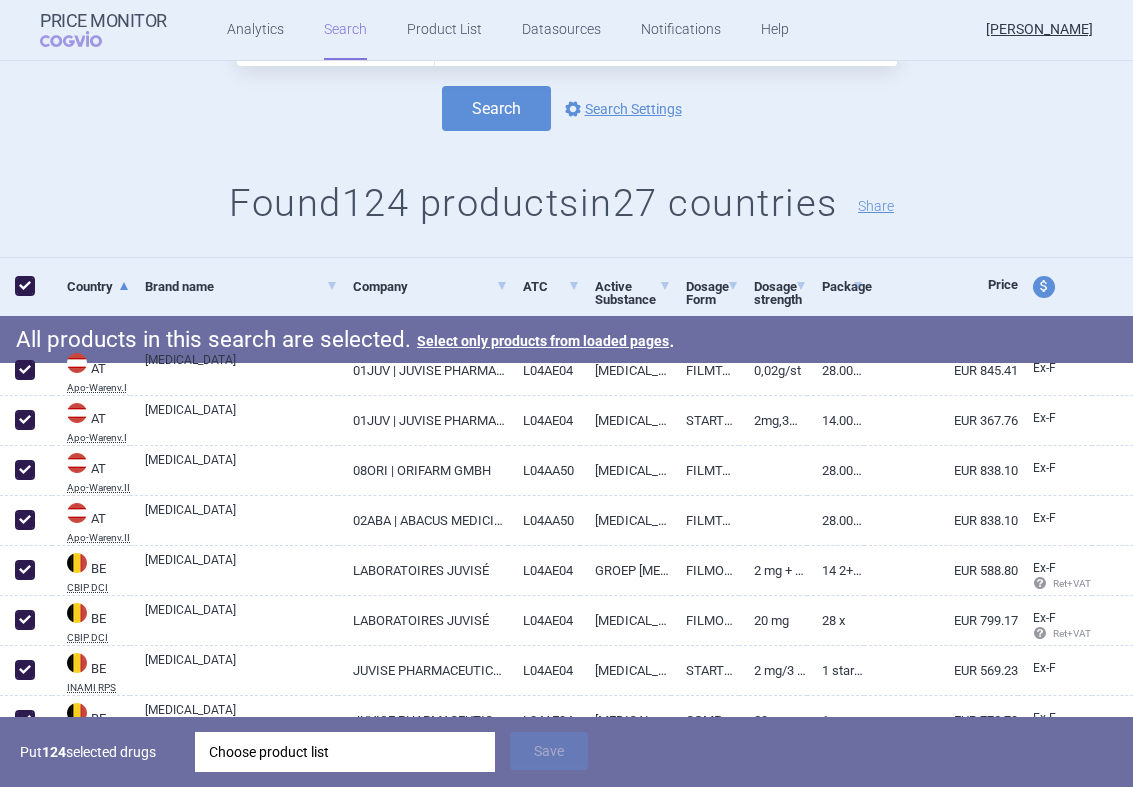 click on "Choose product list" at bounding box center (345, 752) 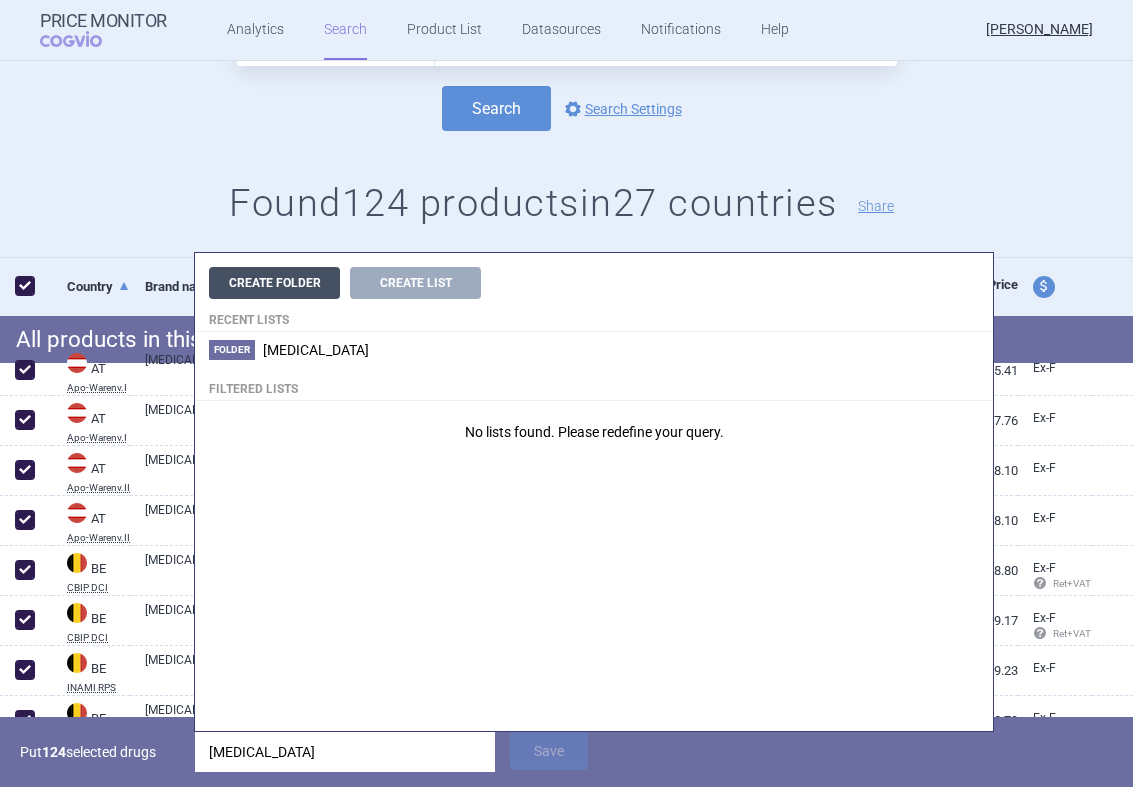 click on "Create Folder" at bounding box center [274, 283] 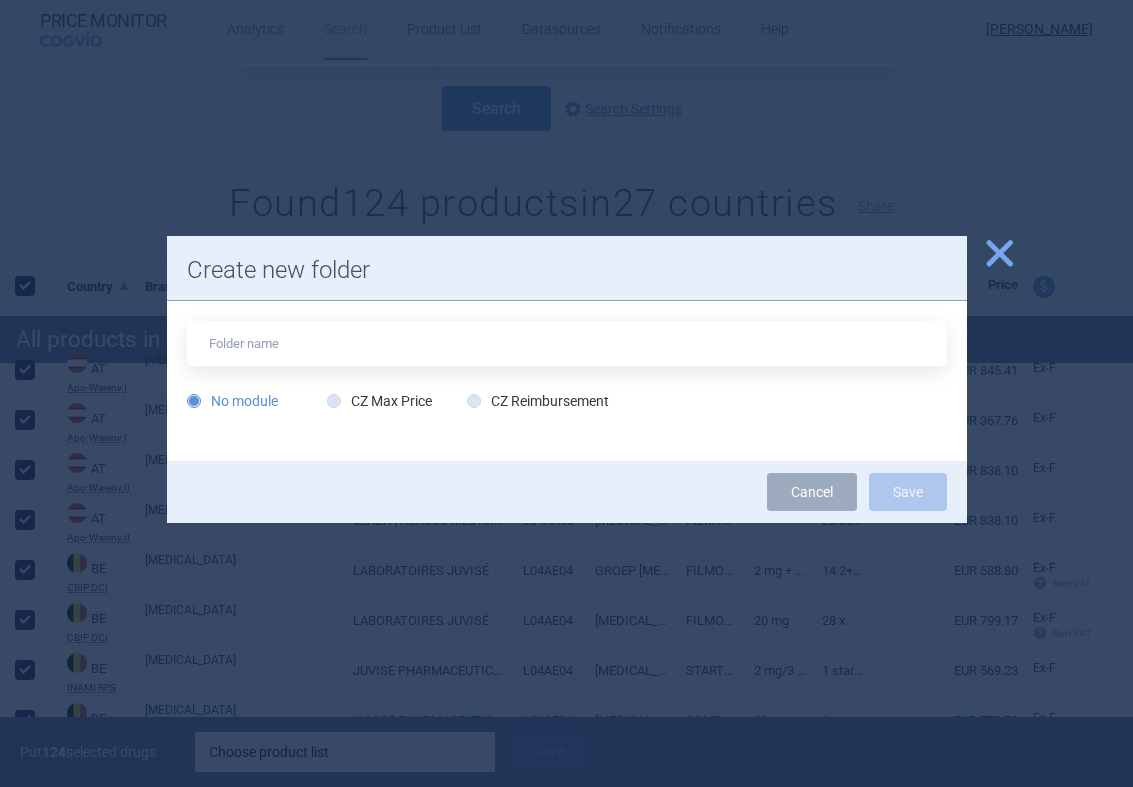 click on "close" at bounding box center (999, 253) 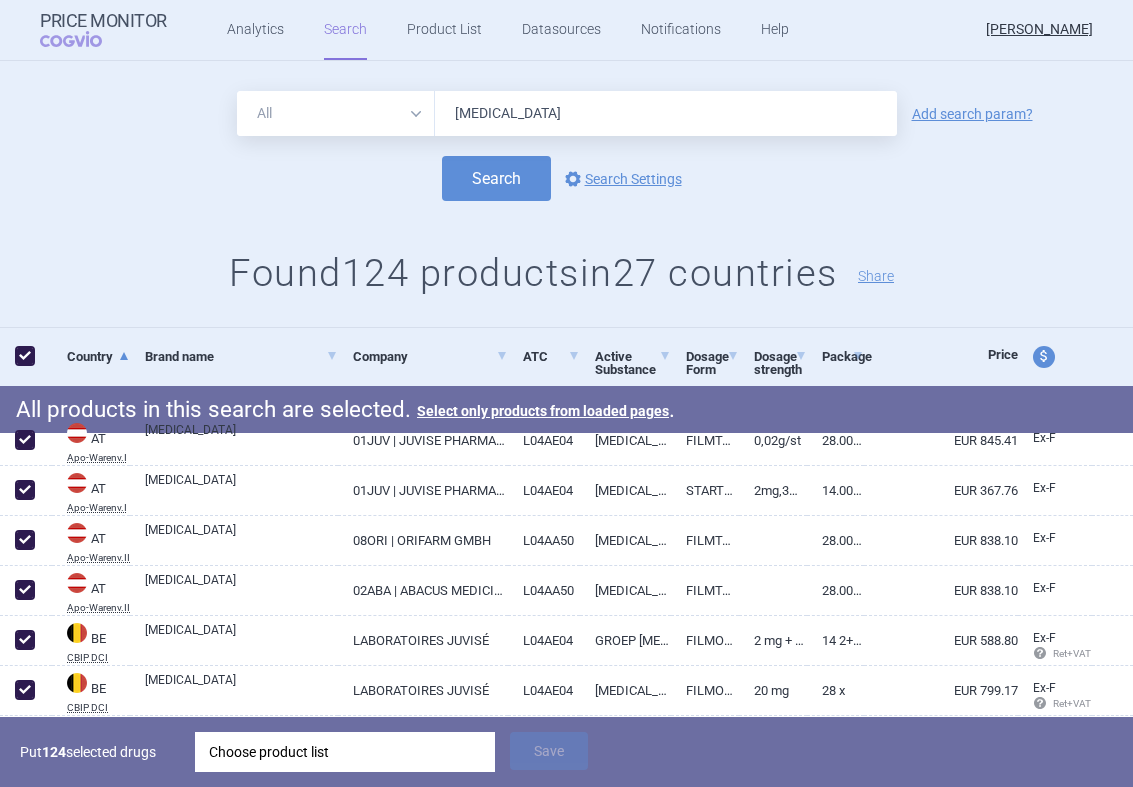 scroll, scrollTop: 0, scrollLeft: 0, axis: both 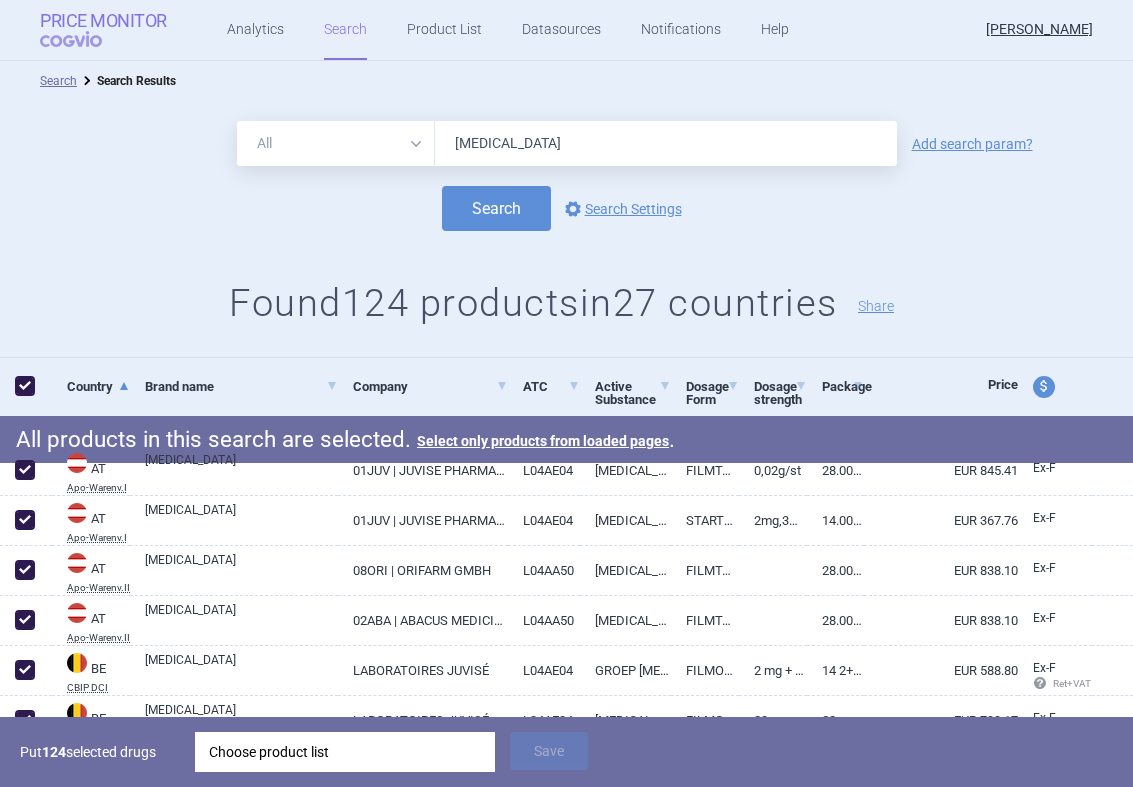 click on "Price Monitor" at bounding box center (103, 21) 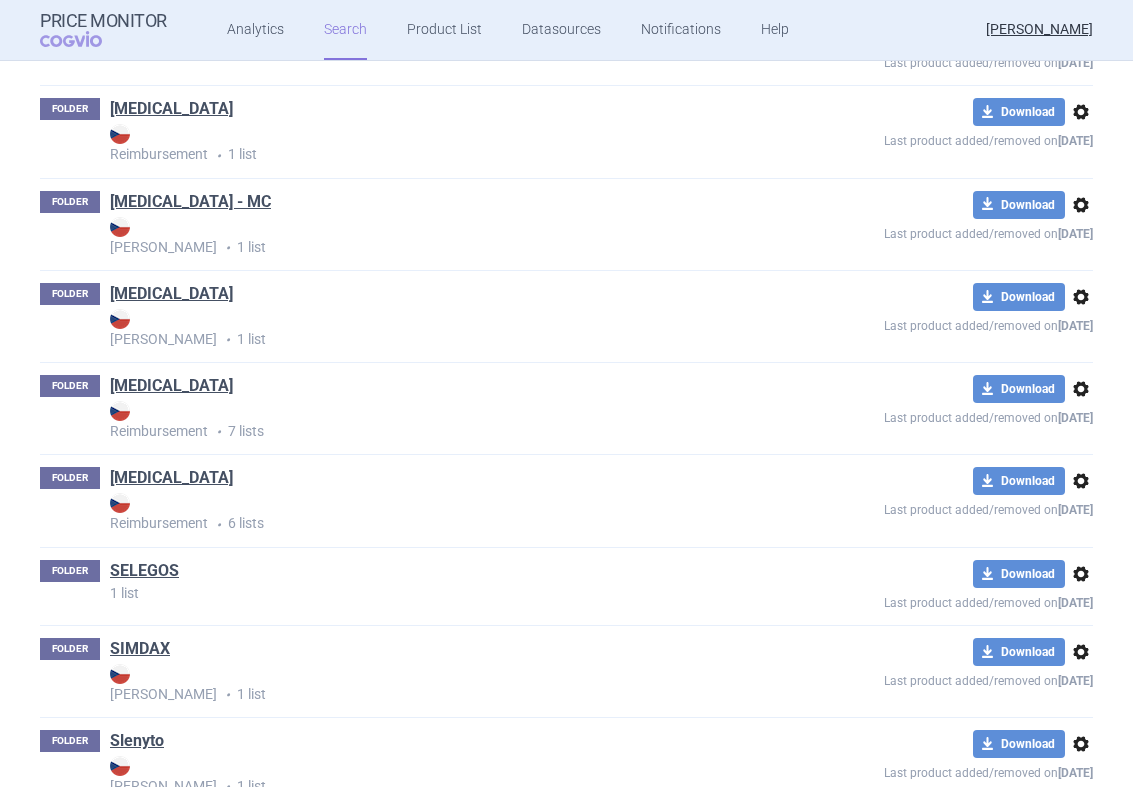 scroll, scrollTop: 8323, scrollLeft: 0, axis: vertical 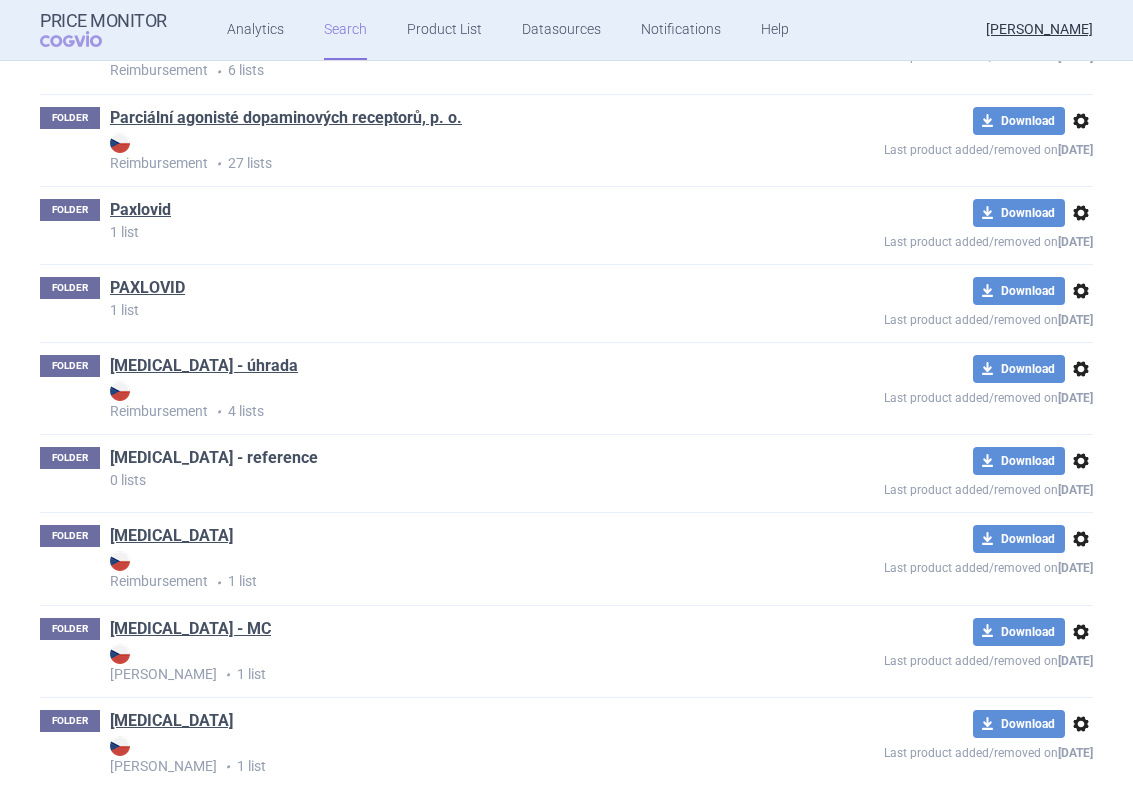 click on "[MEDICAL_DATA] - reference" at bounding box center [214, 458] 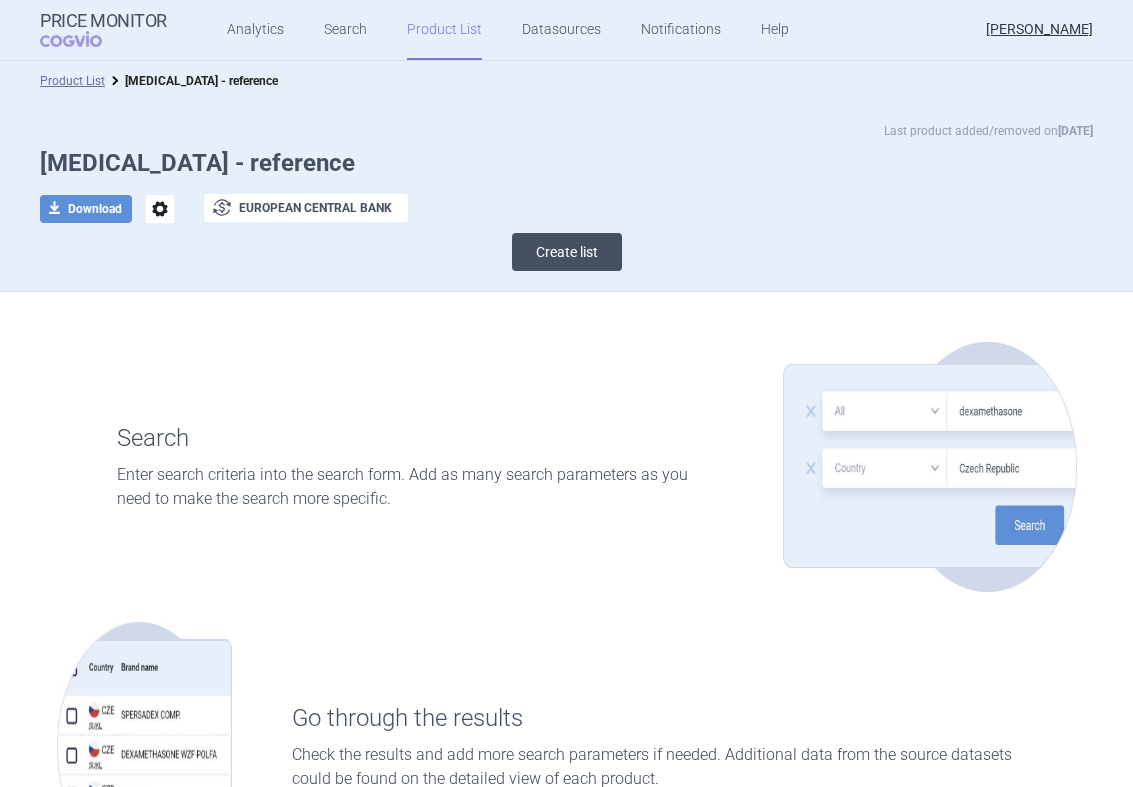 click on "Create list" at bounding box center [567, 252] 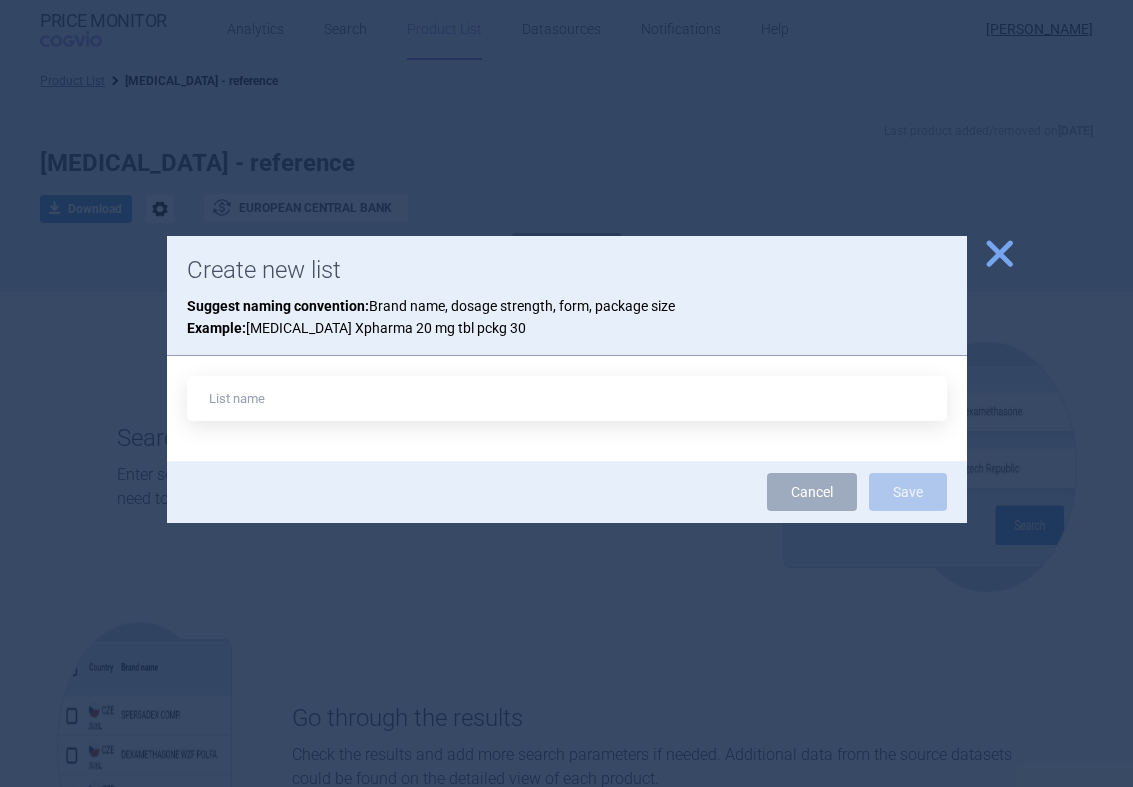 click at bounding box center (567, 398) 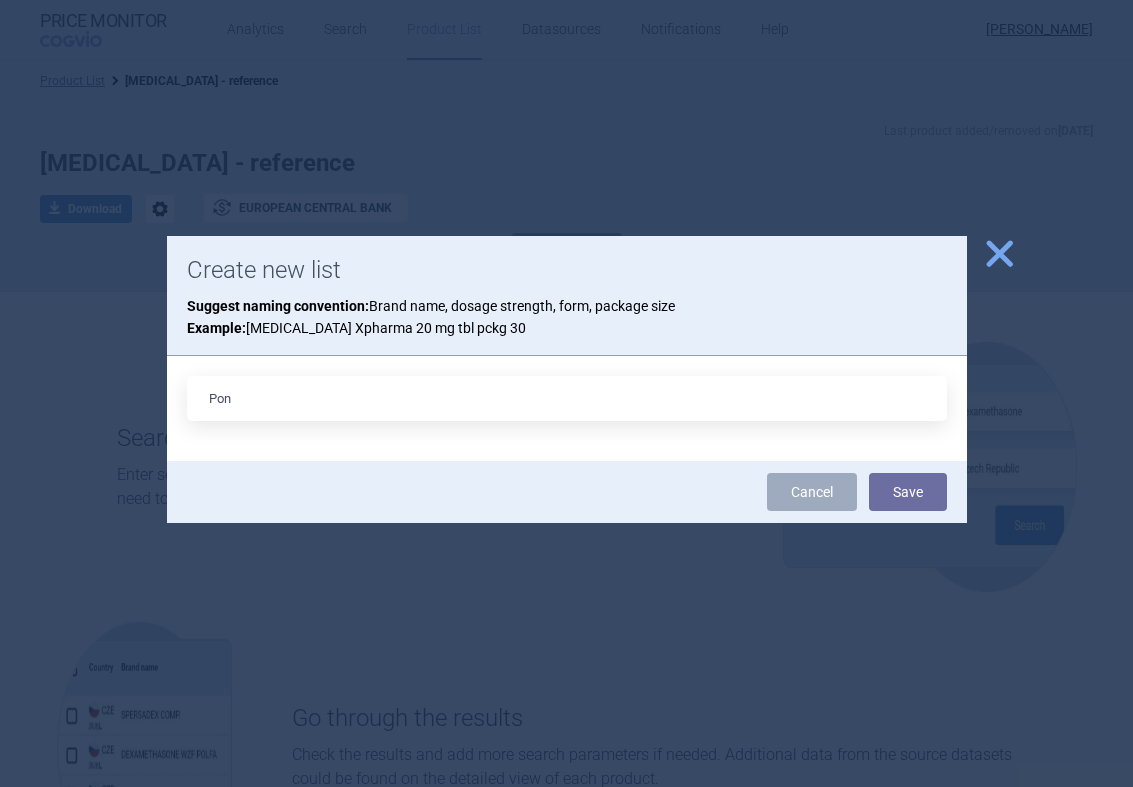 type on "[MEDICAL_DATA] - reference" 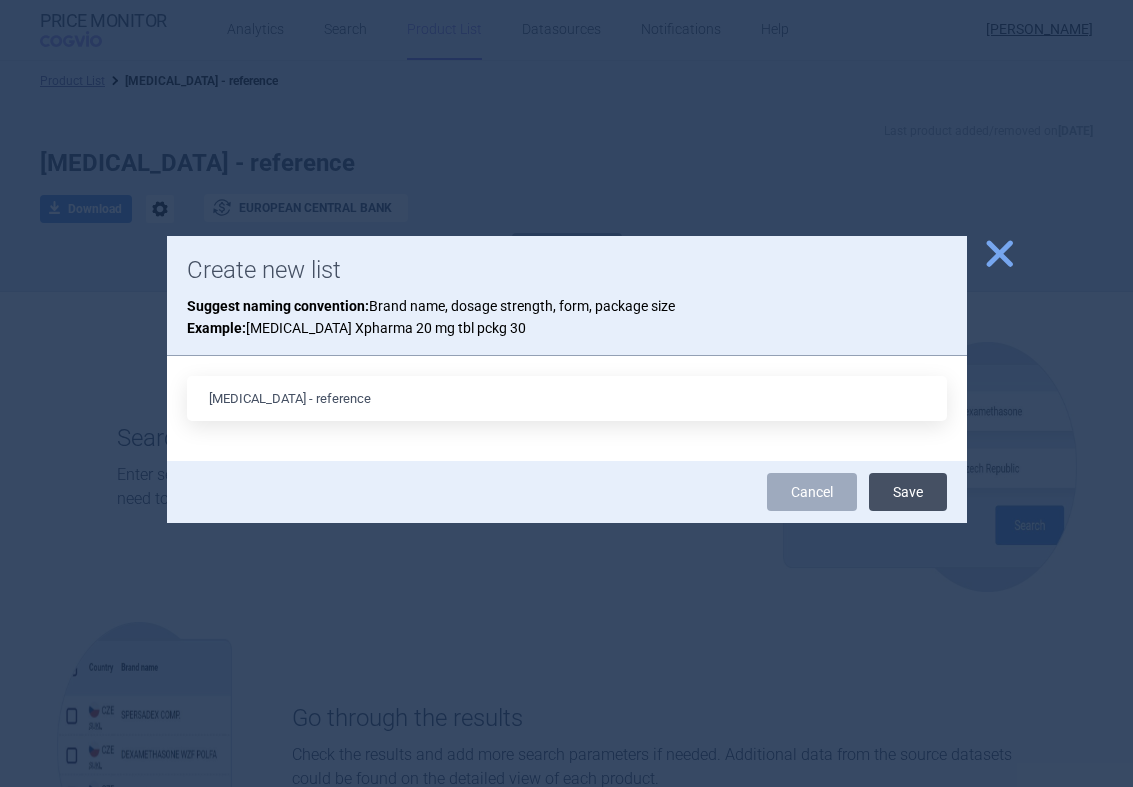 click on "Save" at bounding box center [908, 492] 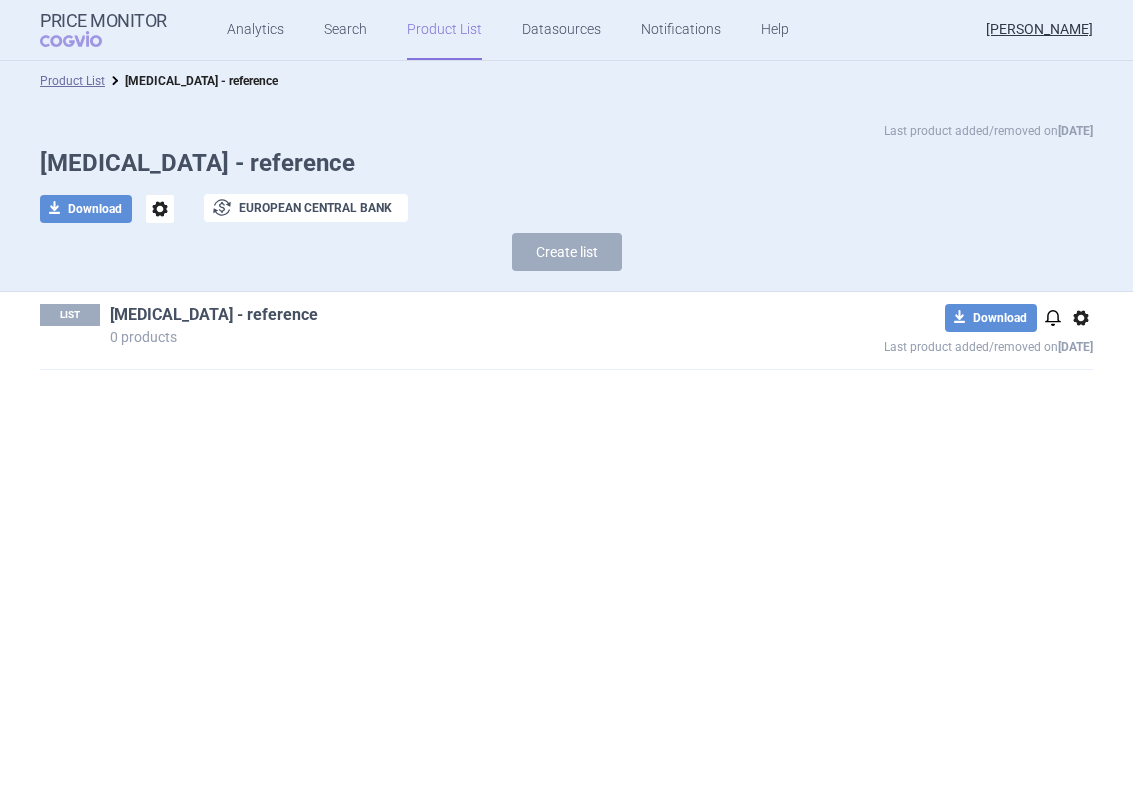 click on "[MEDICAL_DATA] - reference" at bounding box center (214, 315) 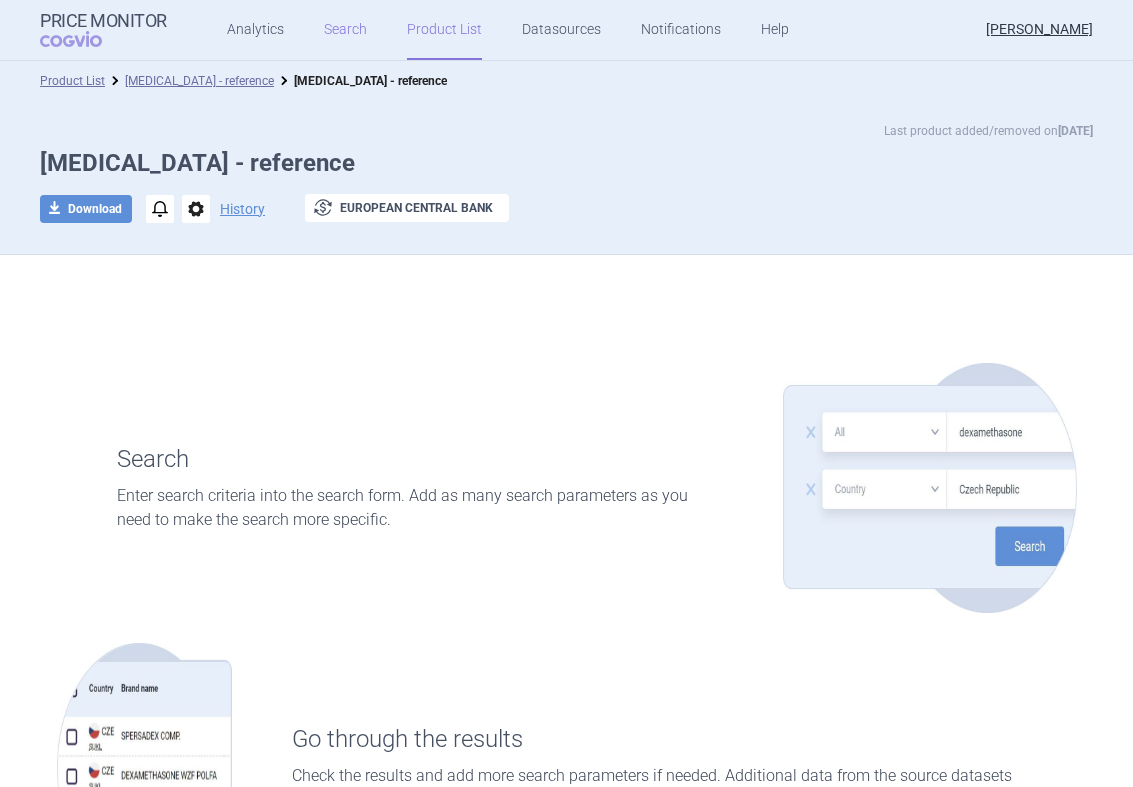 click on "Search" at bounding box center (345, 30) 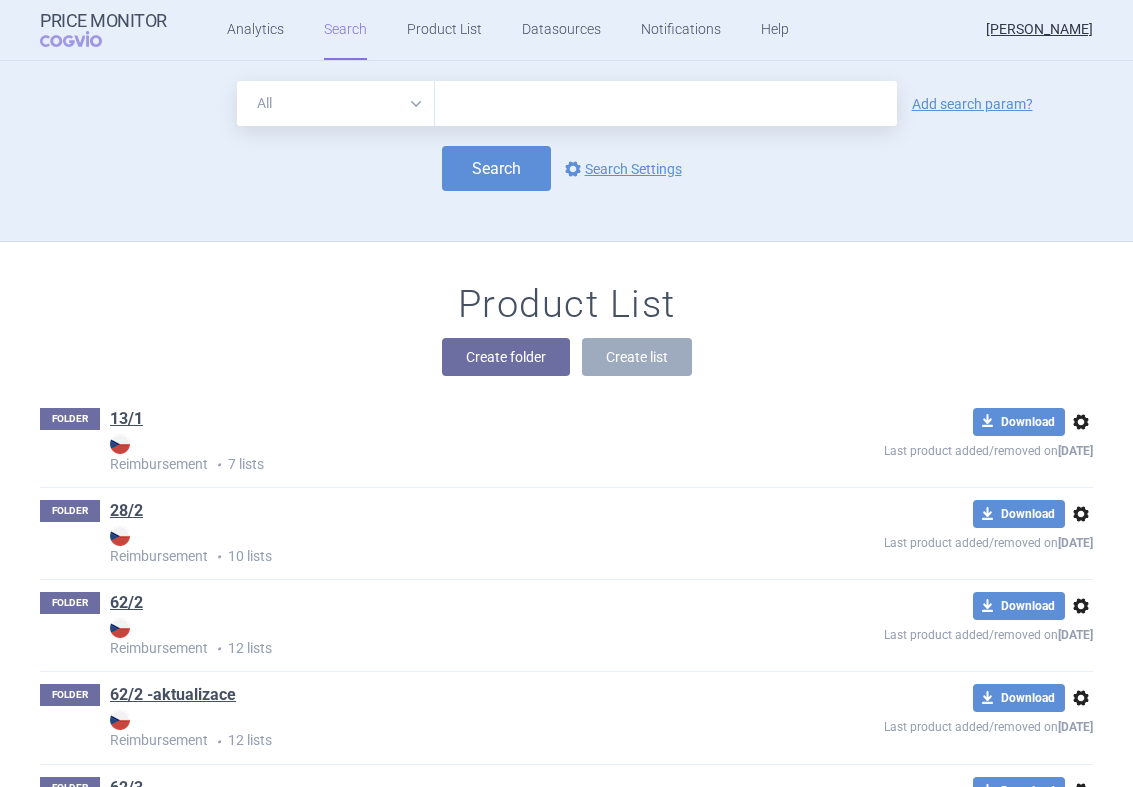 click at bounding box center (666, 103) 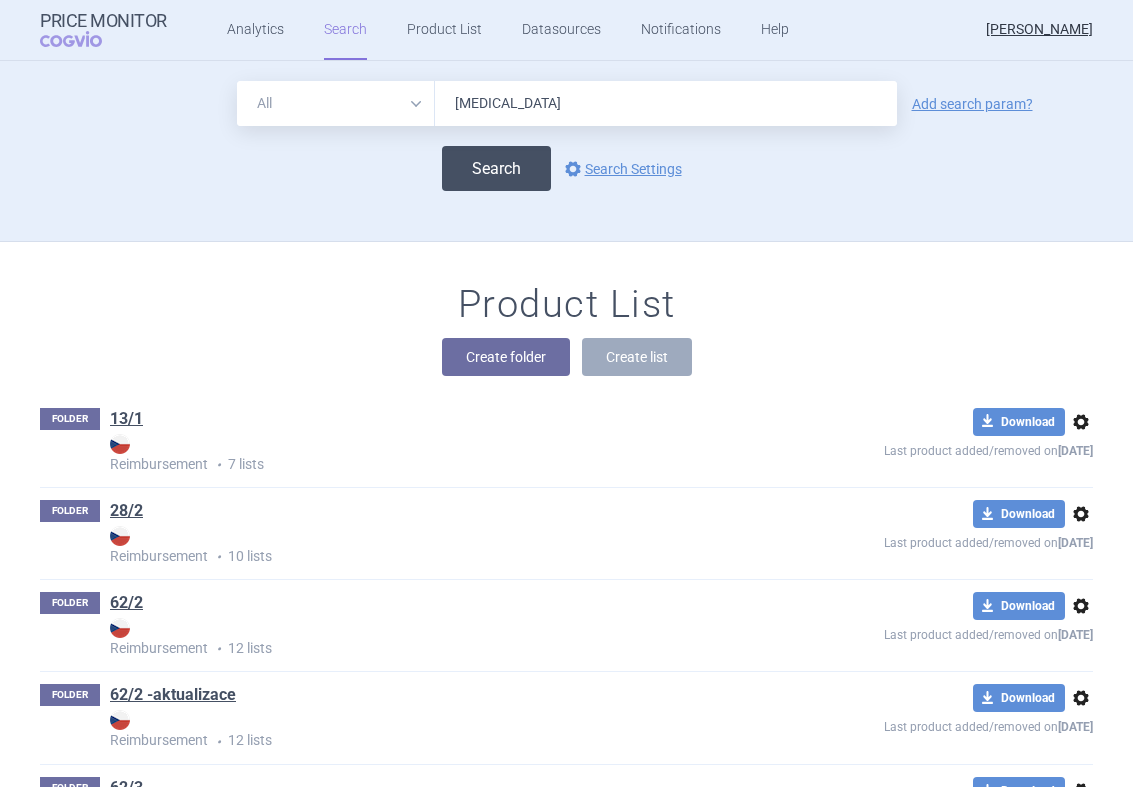 type on "[MEDICAL_DATA]" 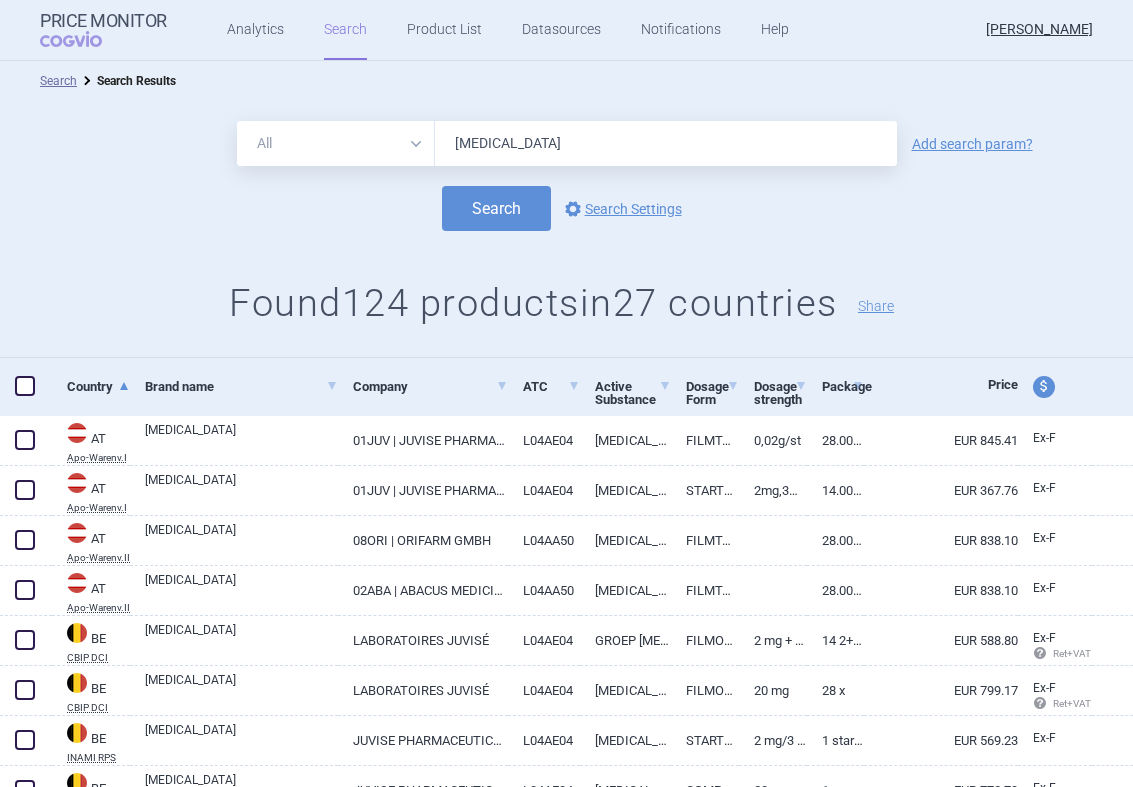 click at bounding box center [25, 386] 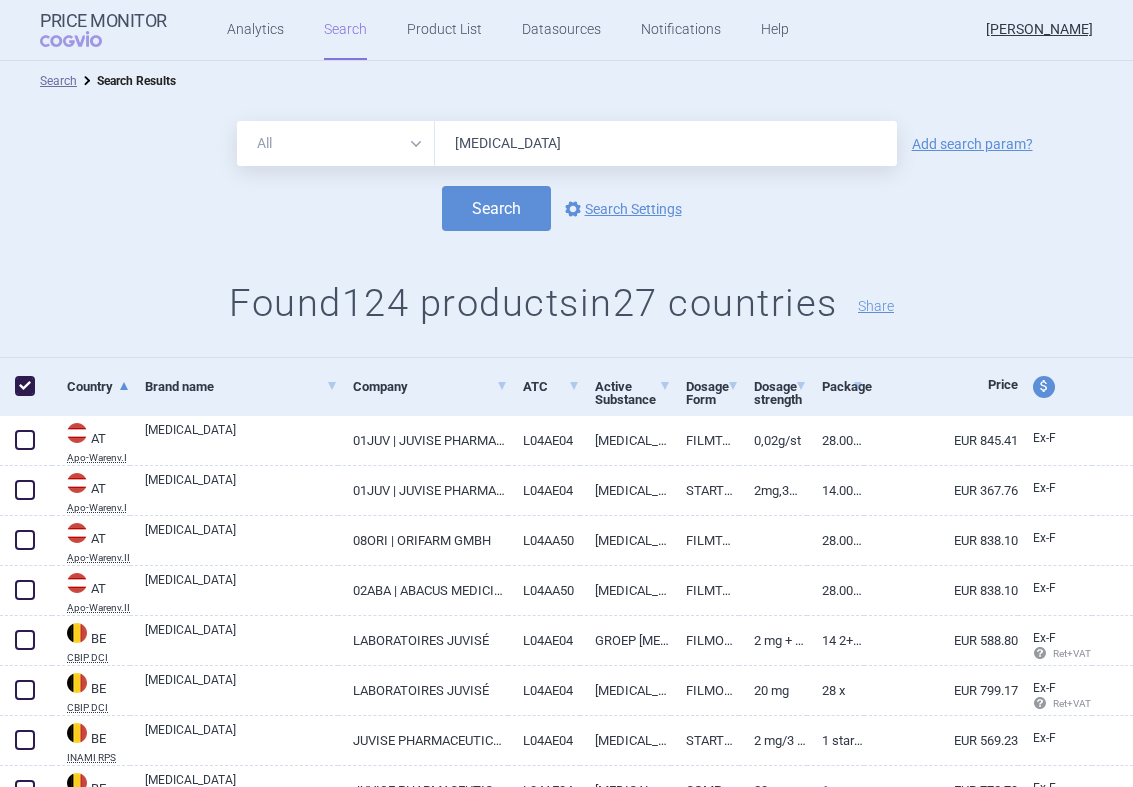 checkbox on "true" 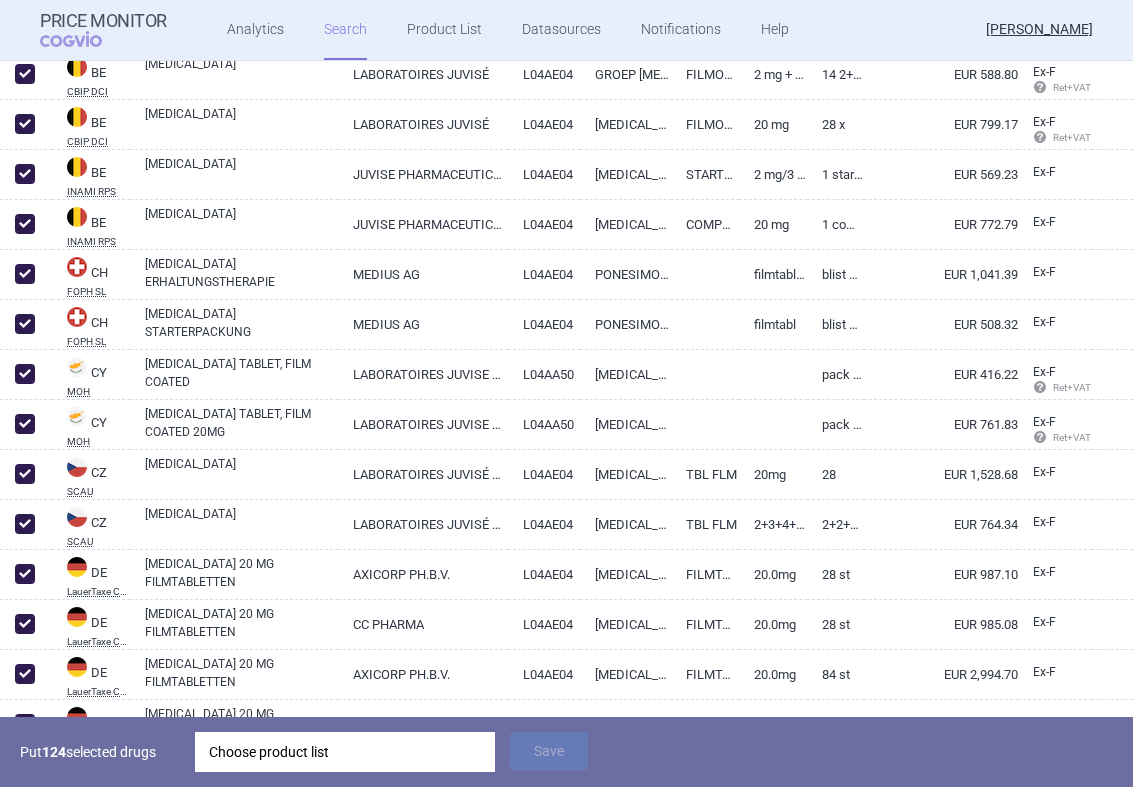 scroll, scrollTop: 600, scrollLeft: 0, axis: vertical 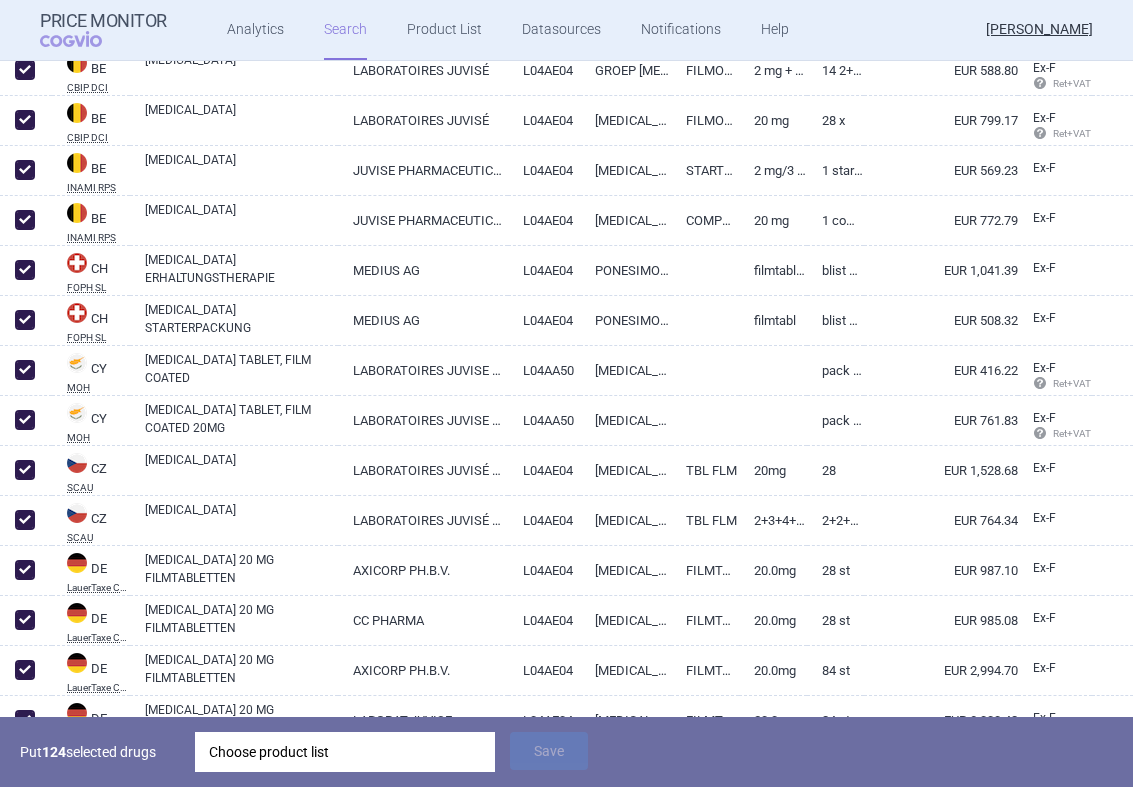 click on "Choose product list" at bounding box center (345, 752) 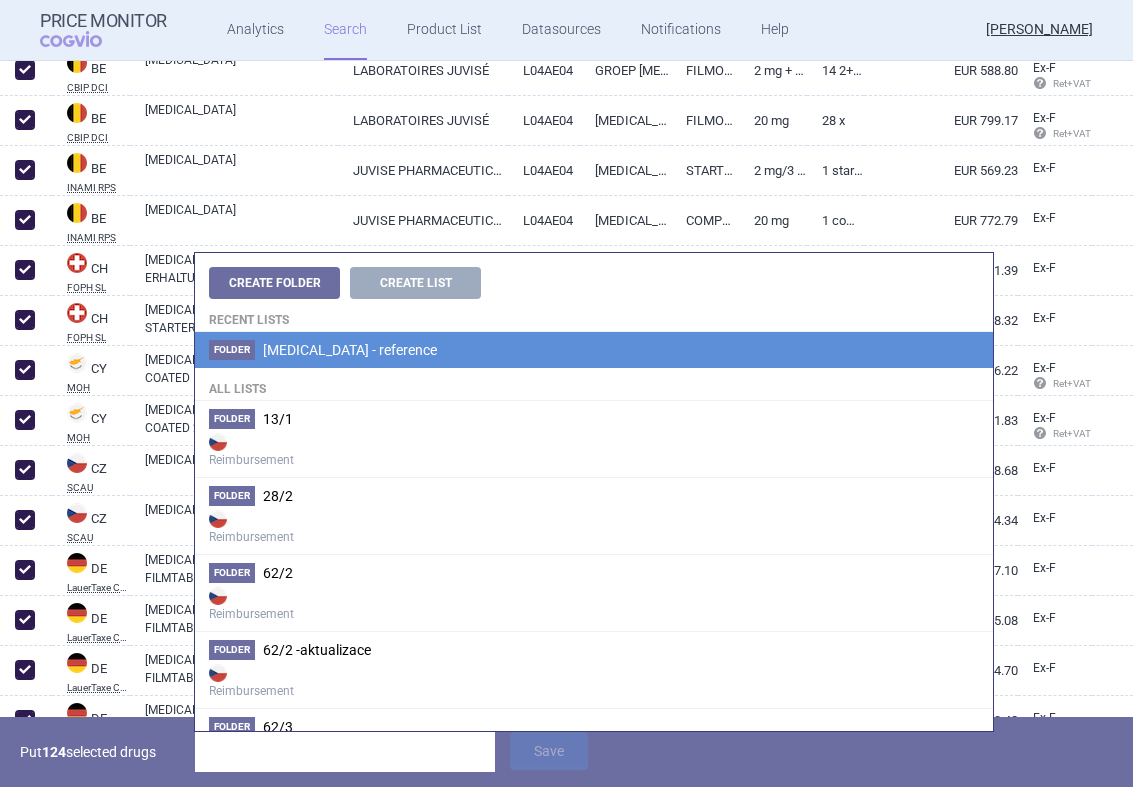 click on "[MEDICAL_DATA] - reference" at bounding box center [350, 350] 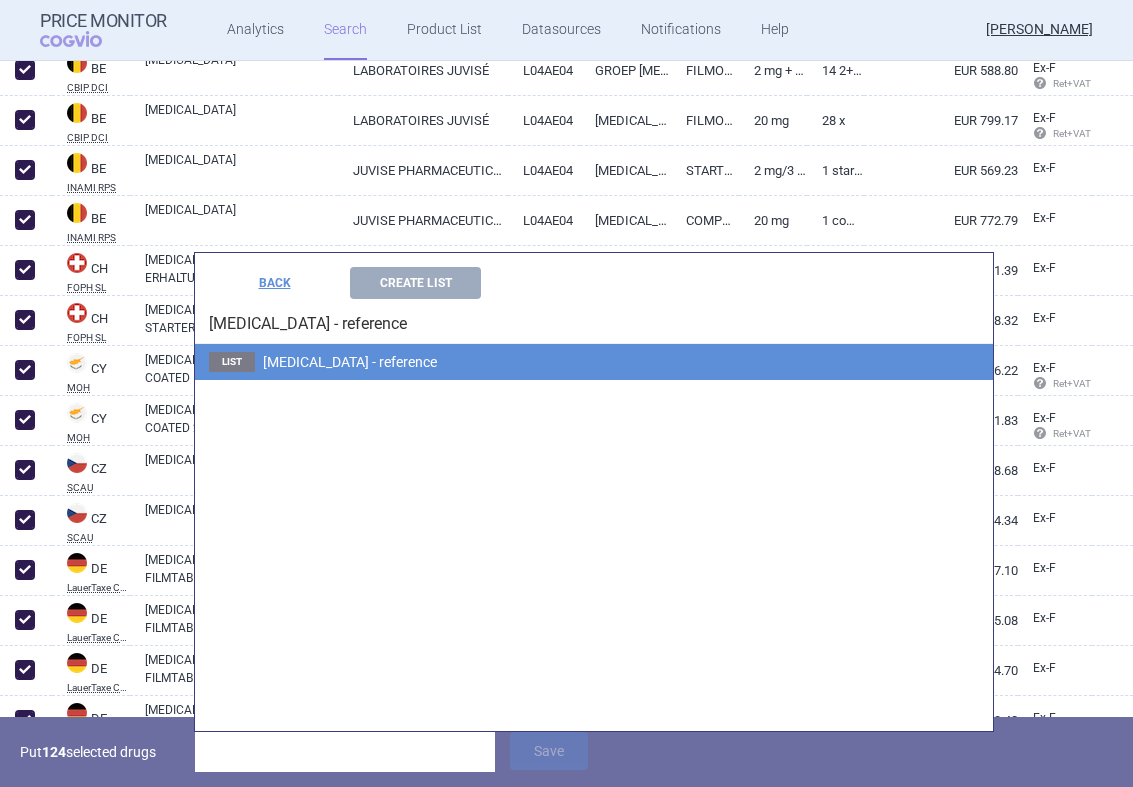 click on "[MEDICAL_DATA] - reference" at bounding box center [350, 362] 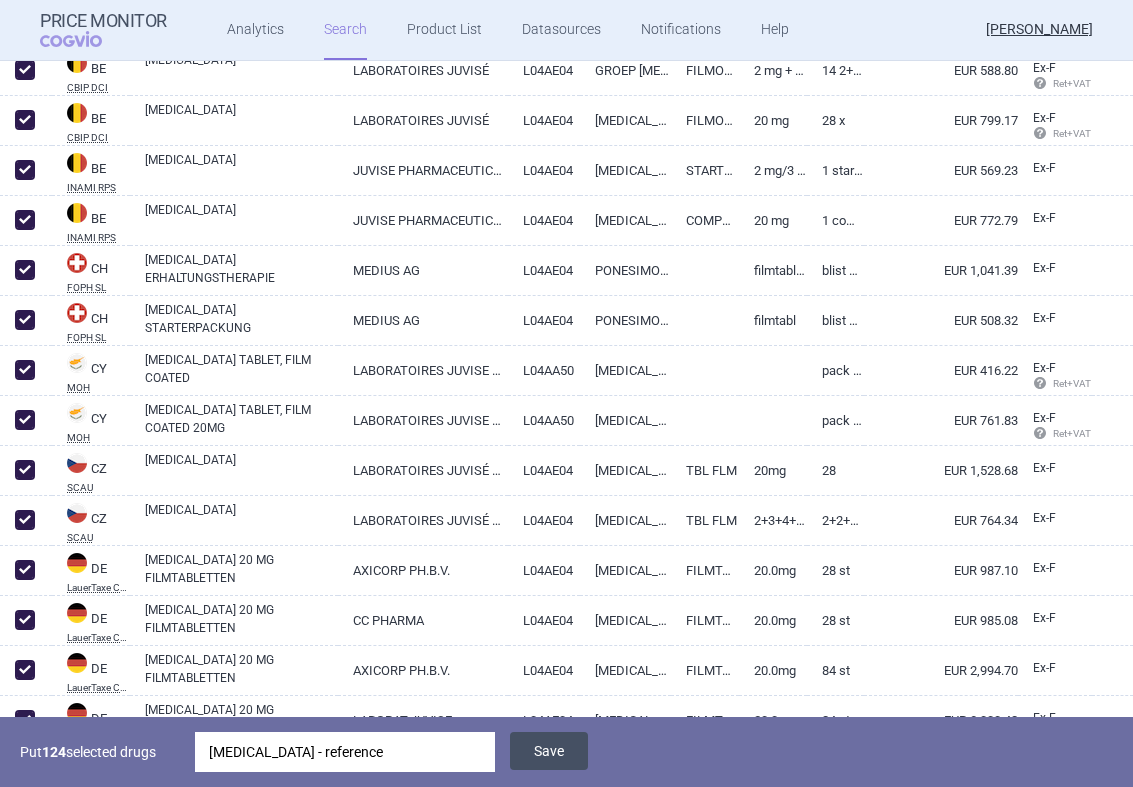 click on "Save" at bounding box center [549, 751] 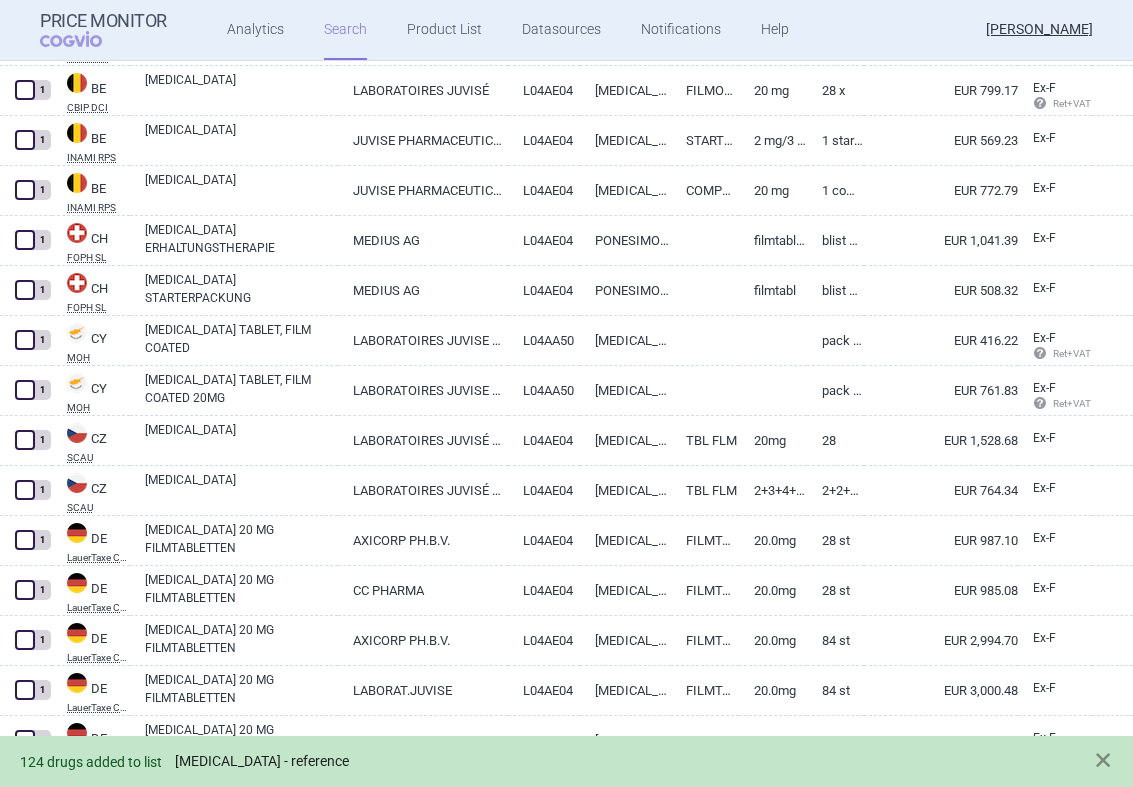 click on "[MEDICAL_DATA] - reference" at bounding box center (262, 761) 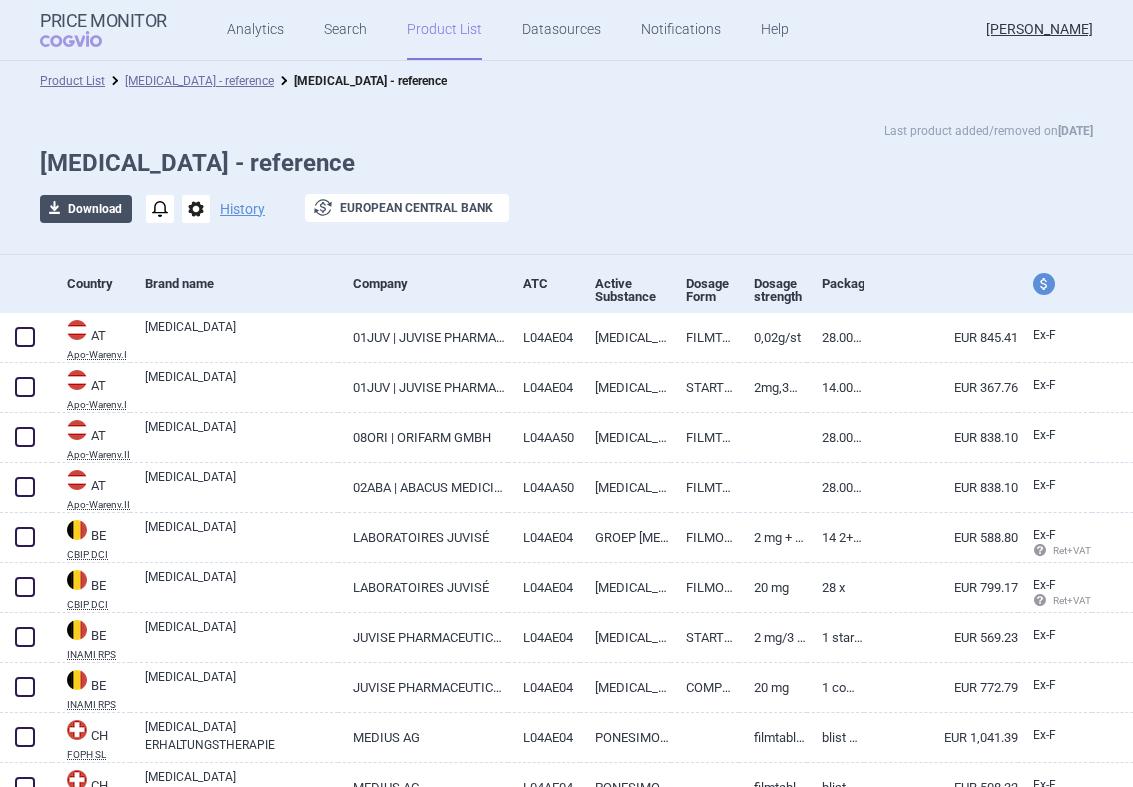 click on "download  Download" at bounding box center (86, 209) 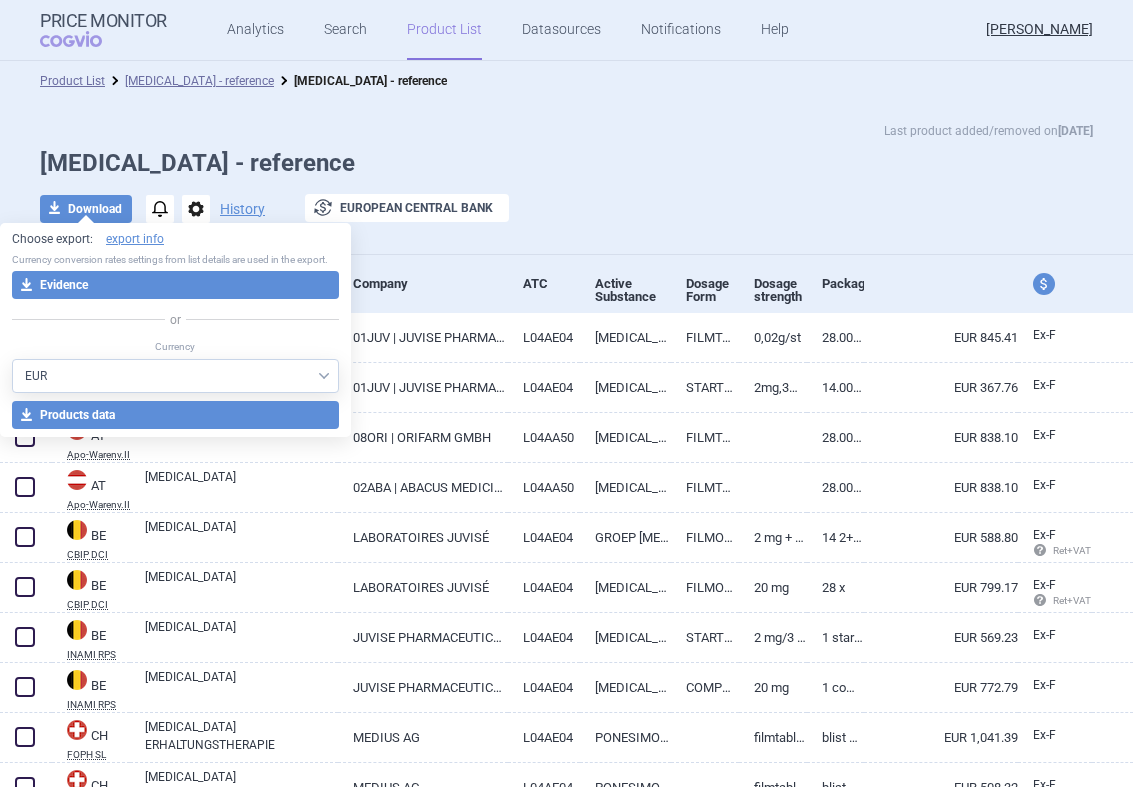 click on "AED AUD BGN BHD [PERSON_NAME] BRL CAD CHF CNY COP CZK DKK DZD EUR GBP HUF ILS INR ISK JOD JPY KRW KWD KZT LBP MDL MYR NOK NZD OMR PLN QAR [PERSON_NAME] RSD RUB SAR SEK USD UZS ZAR" at bounding box center (175, 376) 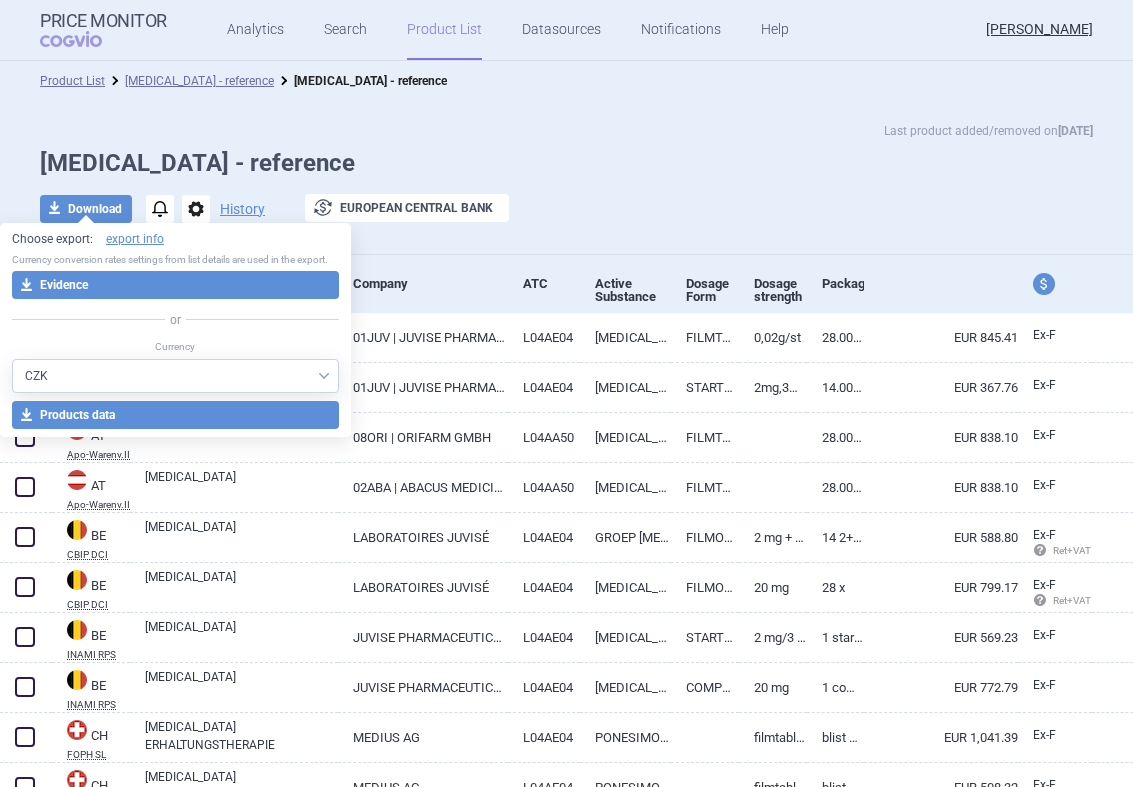 click on "AED AUD BGN BHD [PERSON_NAME] BRL CAD CHF CNY COP CZK DKK DZD EUR GBP HUF ILS INR ISK JOD JPY KRW KWD KZT LBP MDL MYR NOK NZD OMR PLN QAR [PERSON_NAME] RSD RUB SAR SEK USD UZS ZAR" at bounding box center (175, 376) 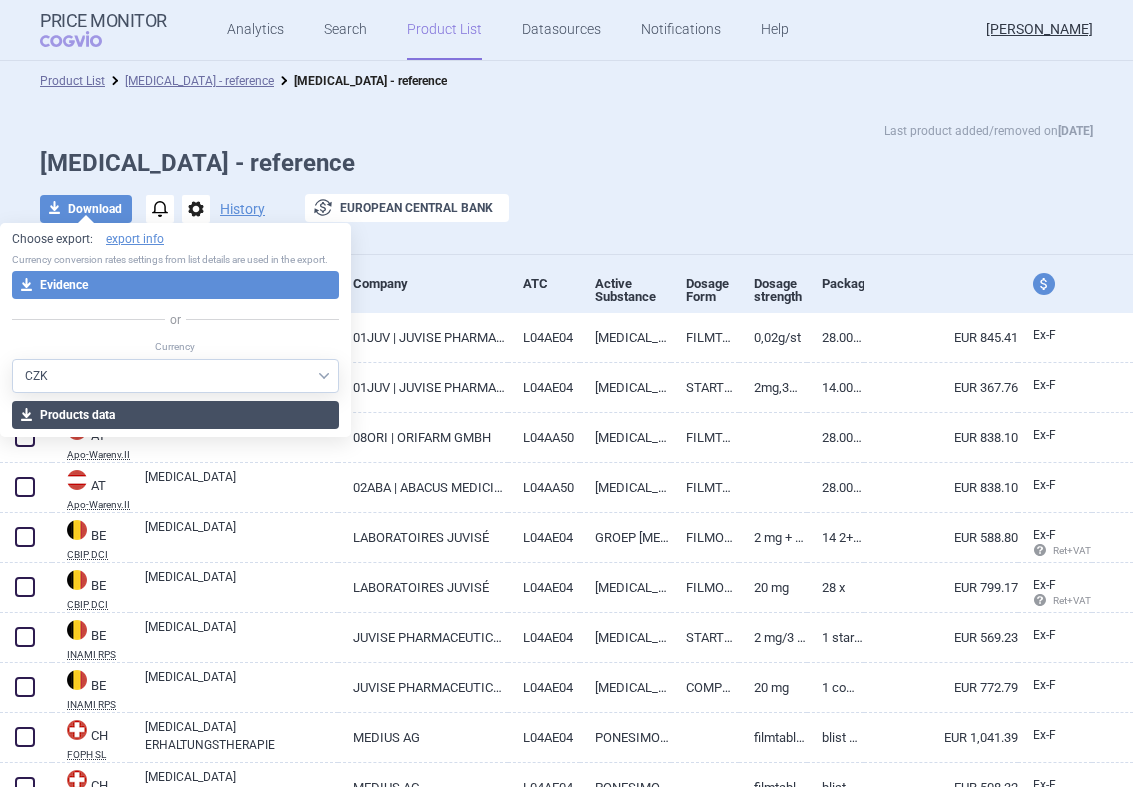 click on "download  Products data" at bounding box center [175, 415] 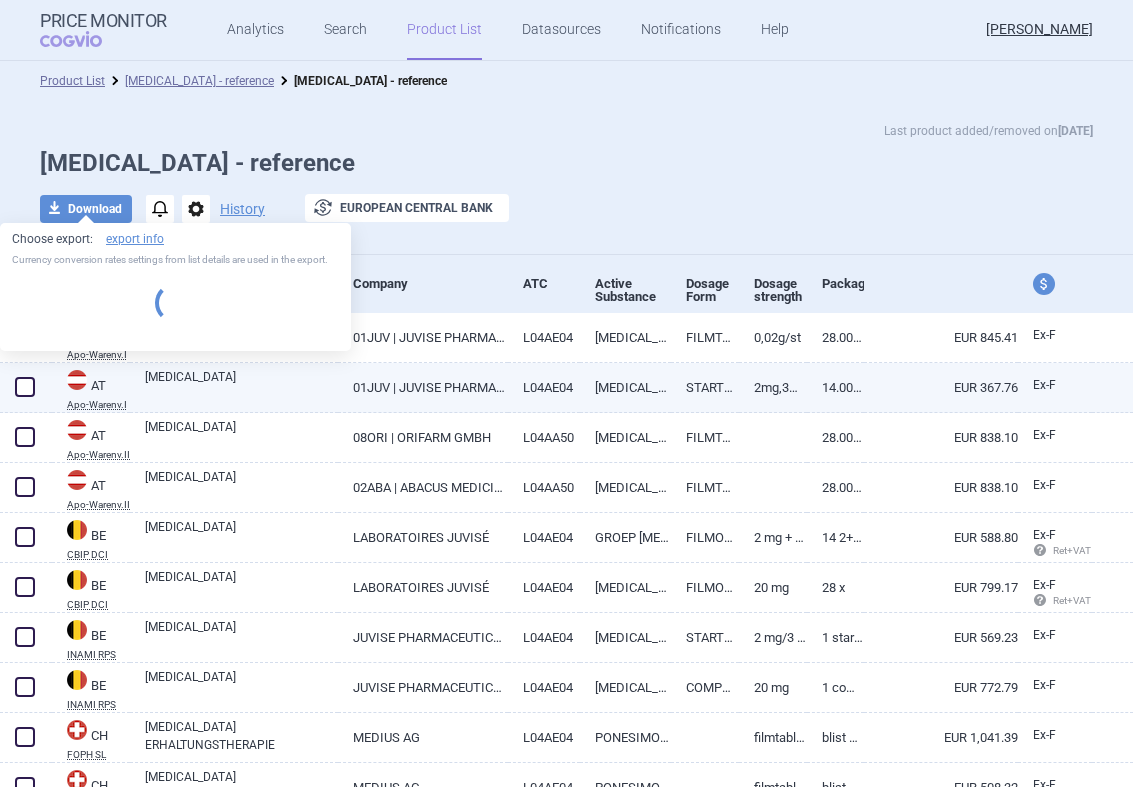 select on "CZK" 